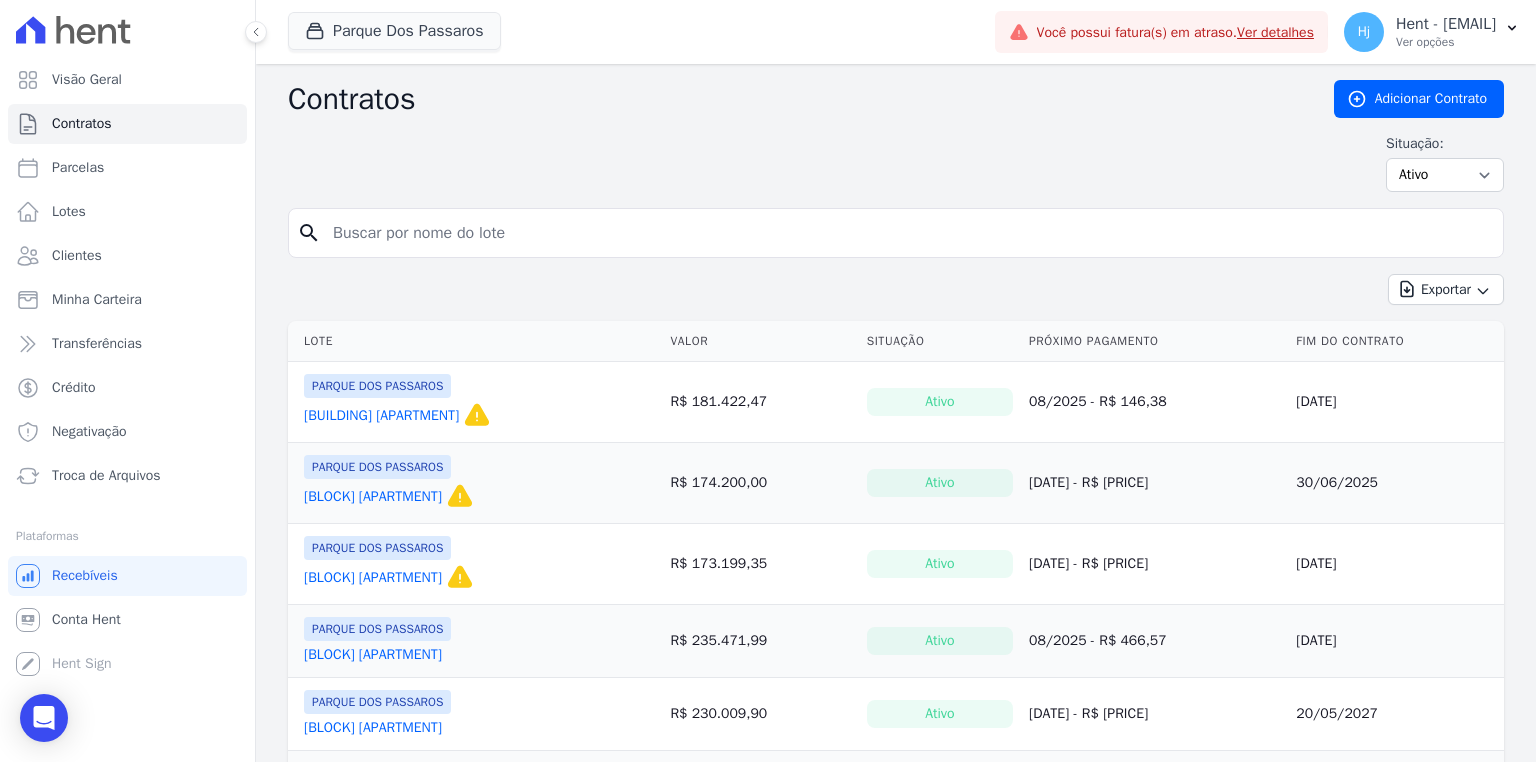 scroll, scrollTop: 0, scrollLeft: 0, axis: both 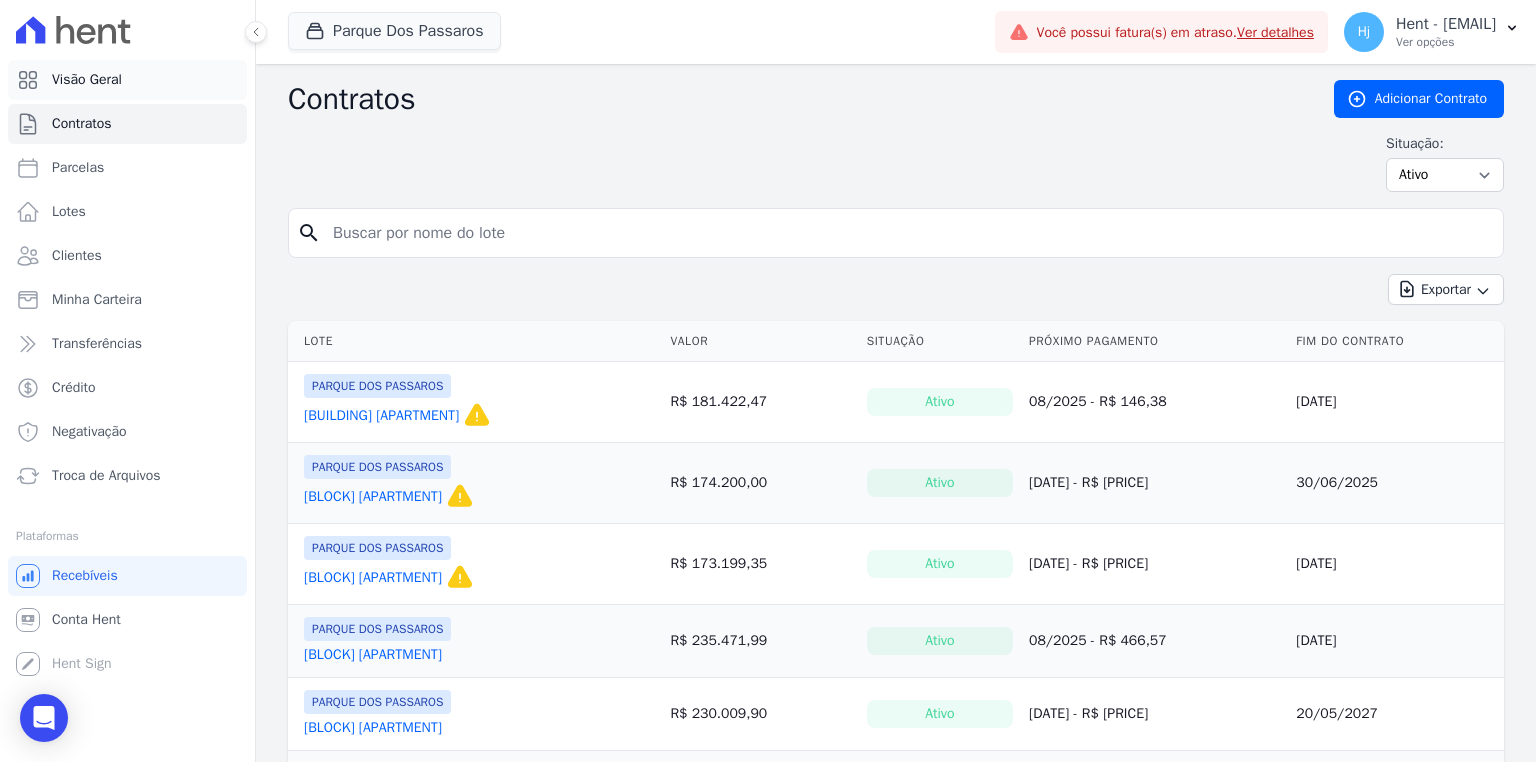 click on "Visão Geral" at bounding box center [87, 80] 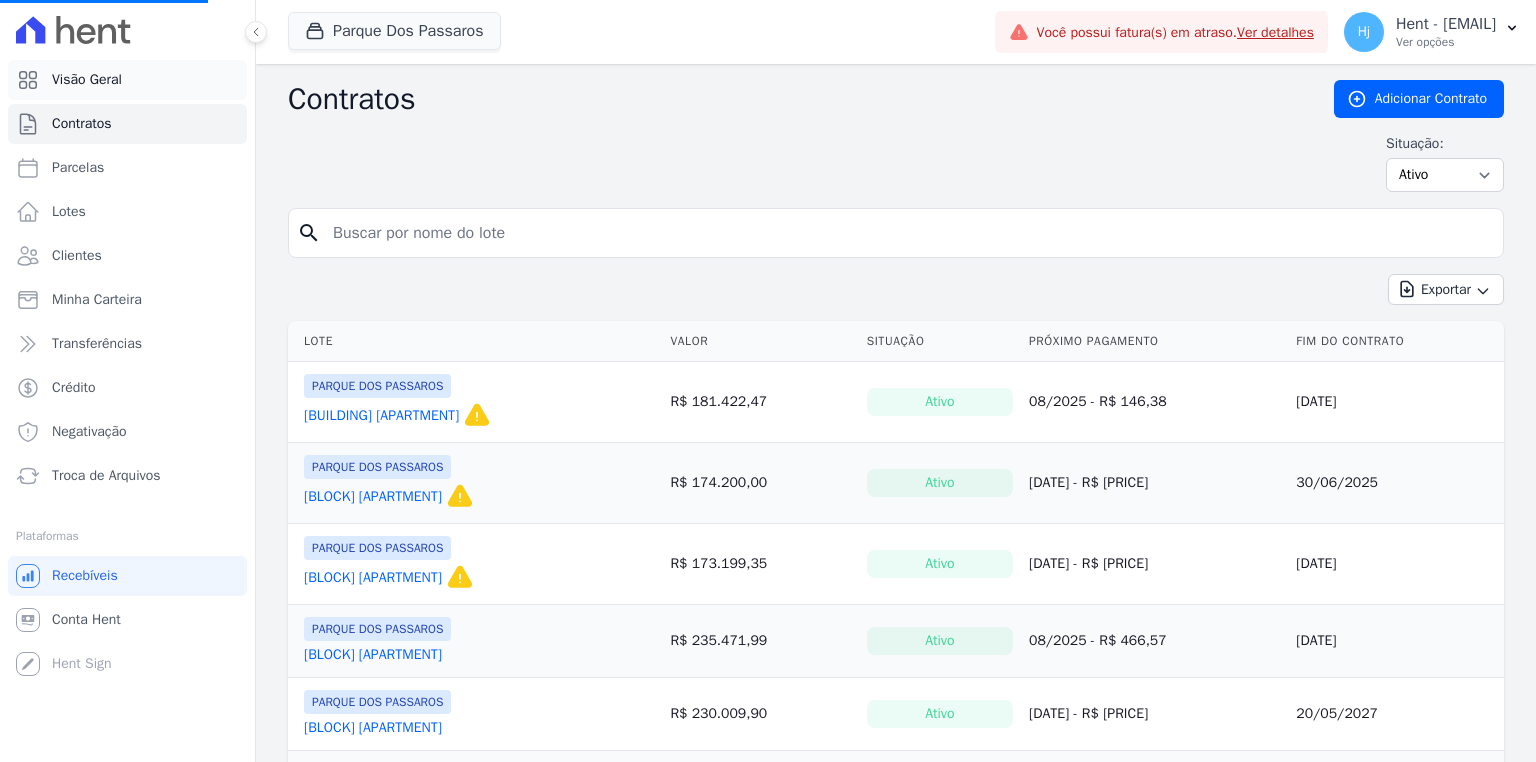 click on "Visão Geral" at bounding box center [87, 80] 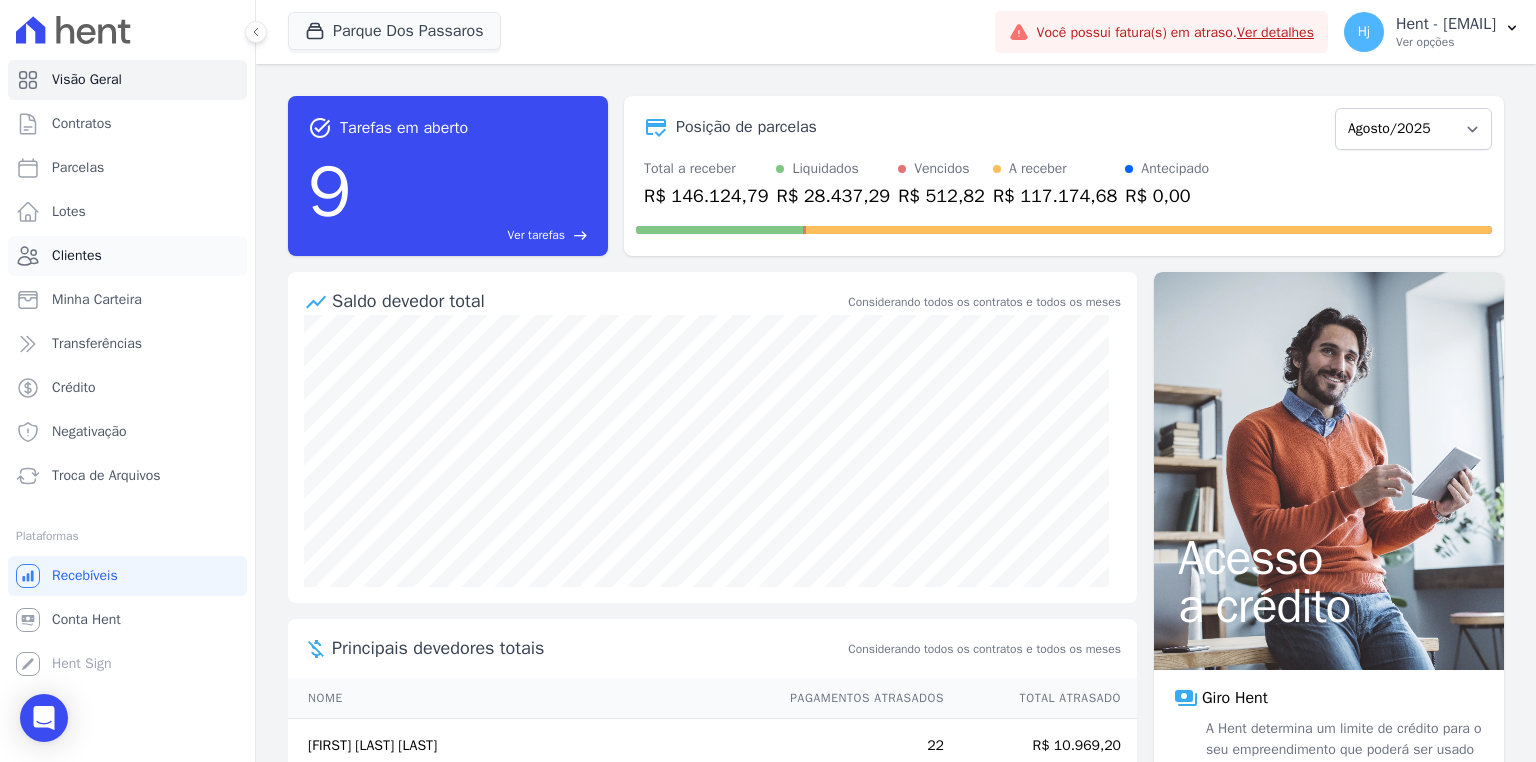 click on "Clientes" at bounding box center [127, 256] 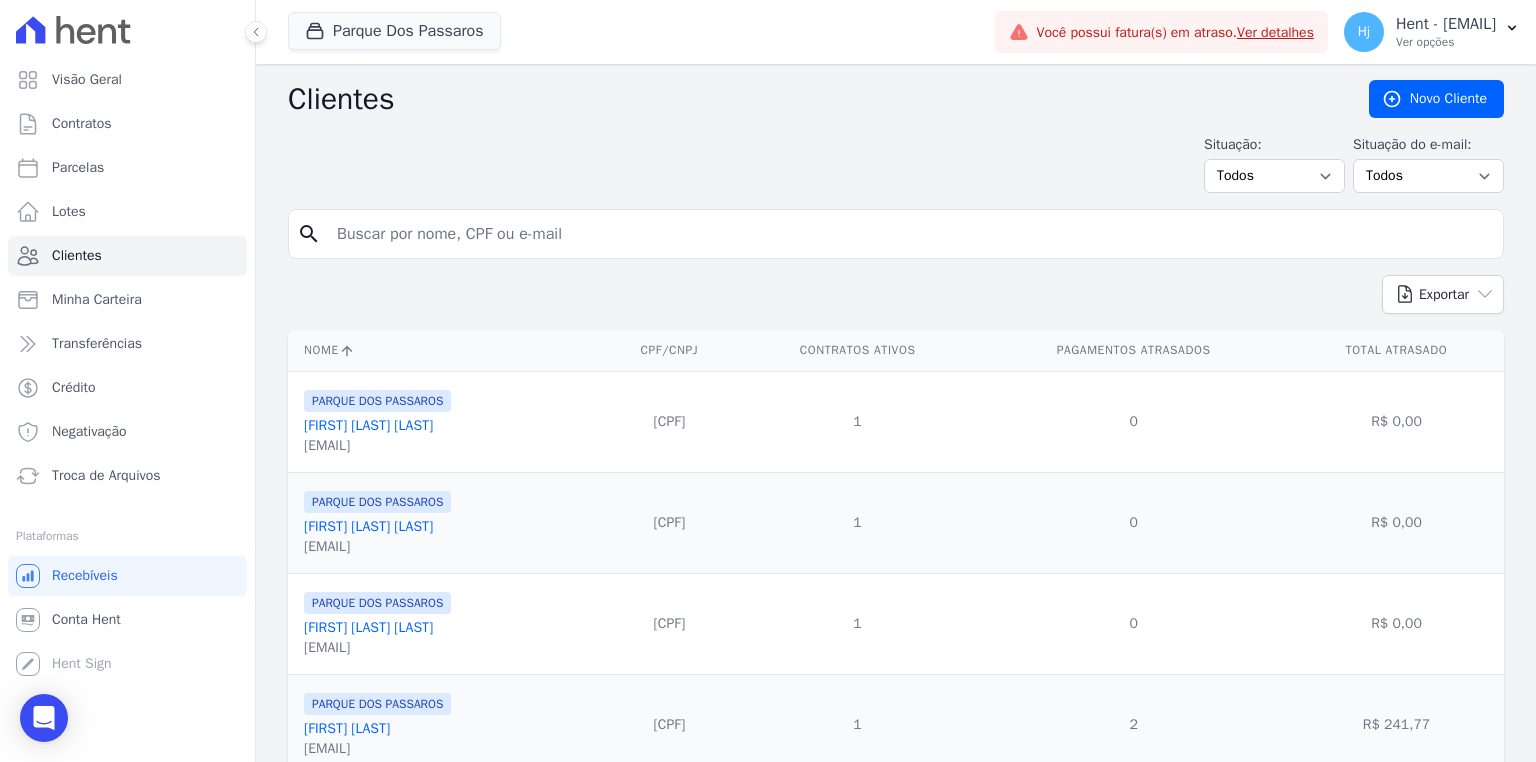 click at bounding box center [910, 234] 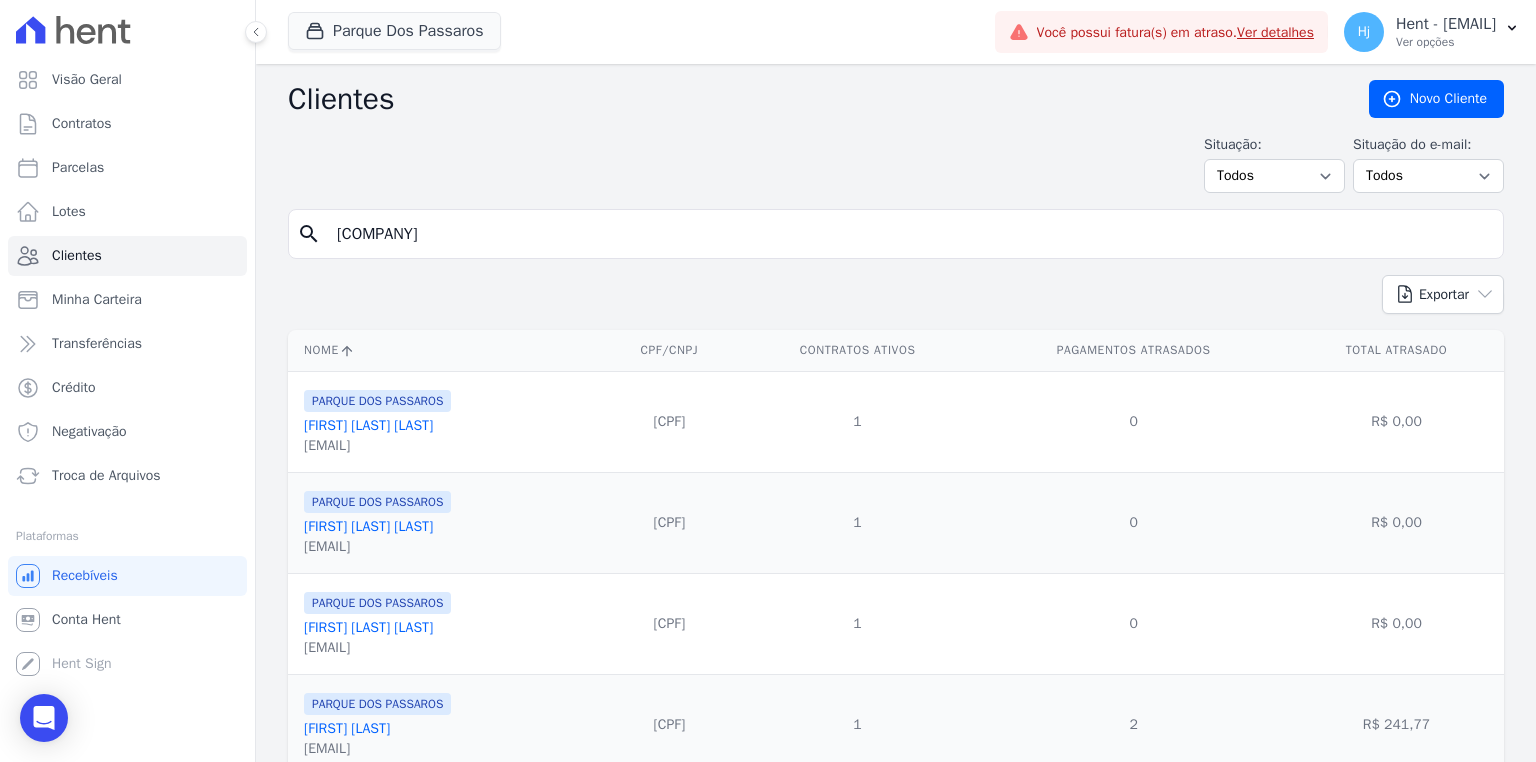 type on "[COMPANY]" 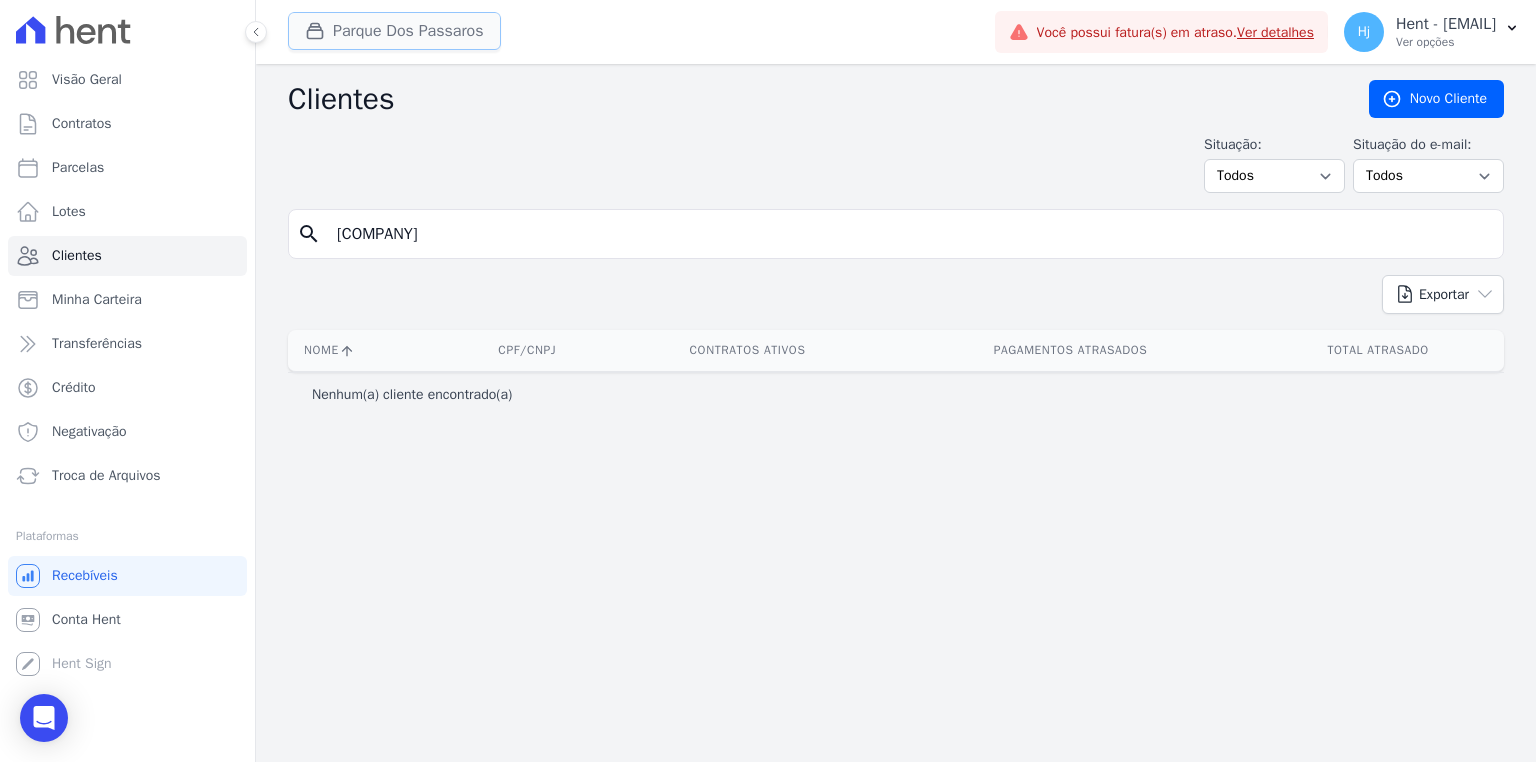click on "Parque Dos Passaros" at bounding box center [394, 31] 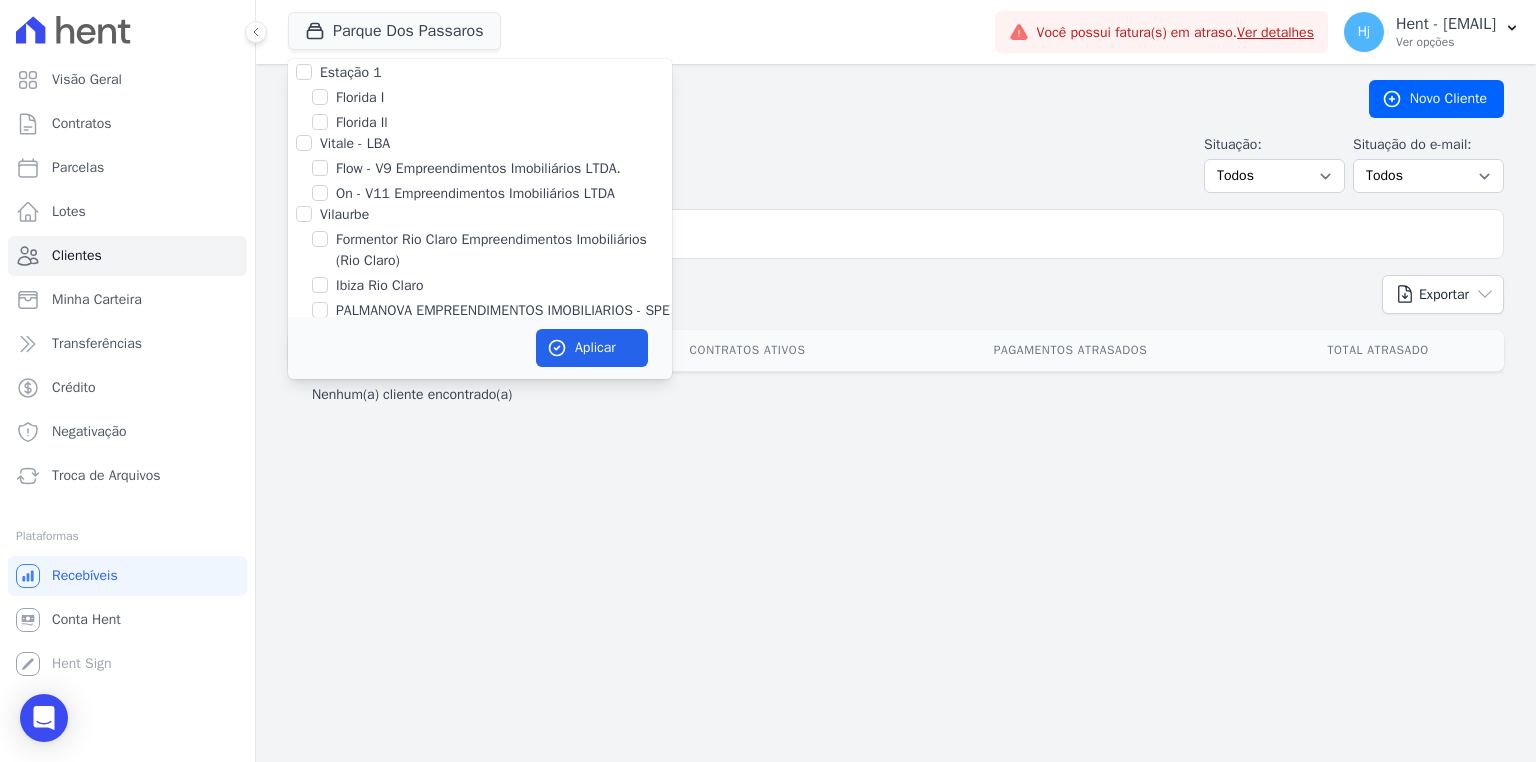 scroll, scrollTop: 6560, scrollLeft: 0, axis: vertical 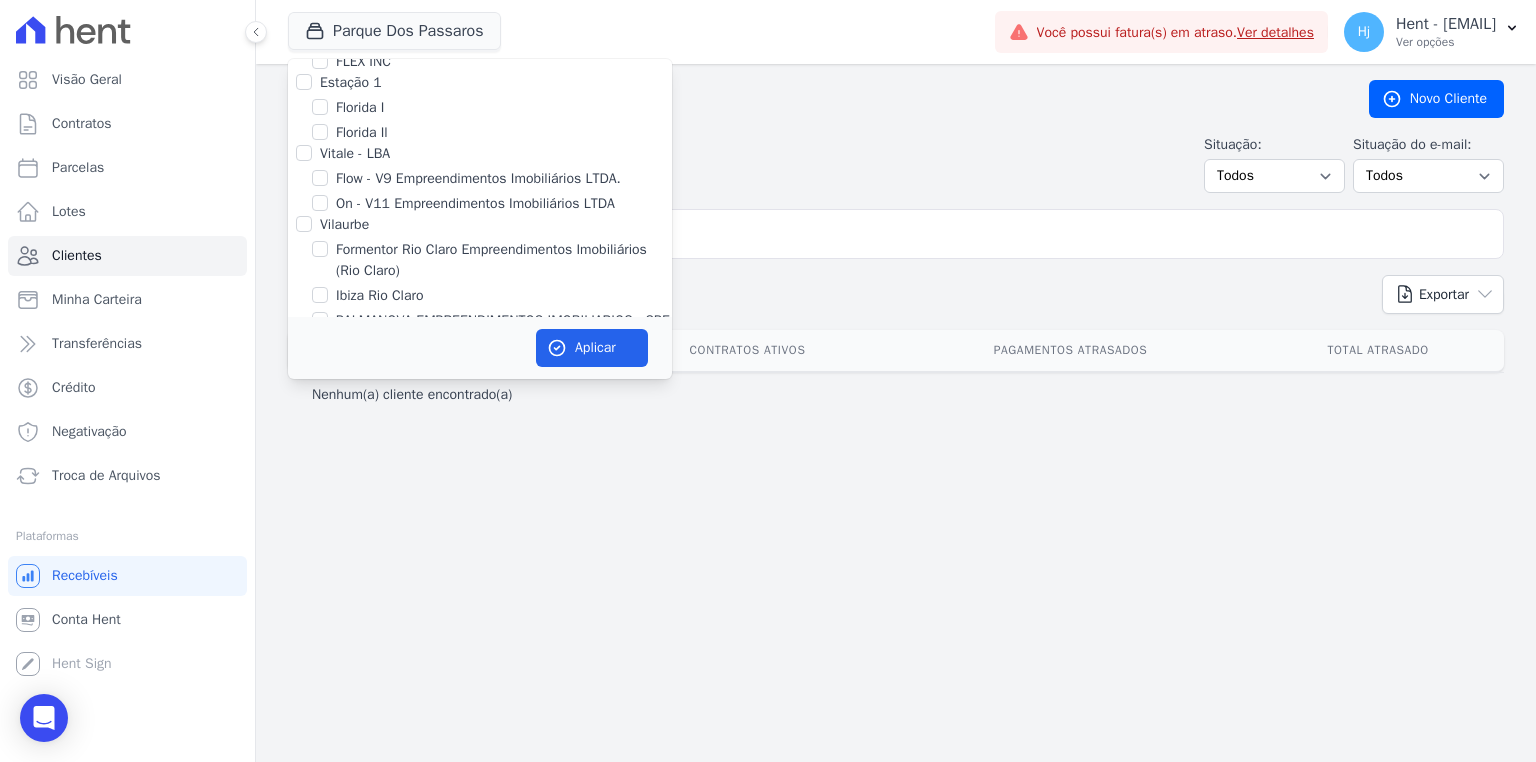 click on "Giro Hent" at bounding box center [480, -81] 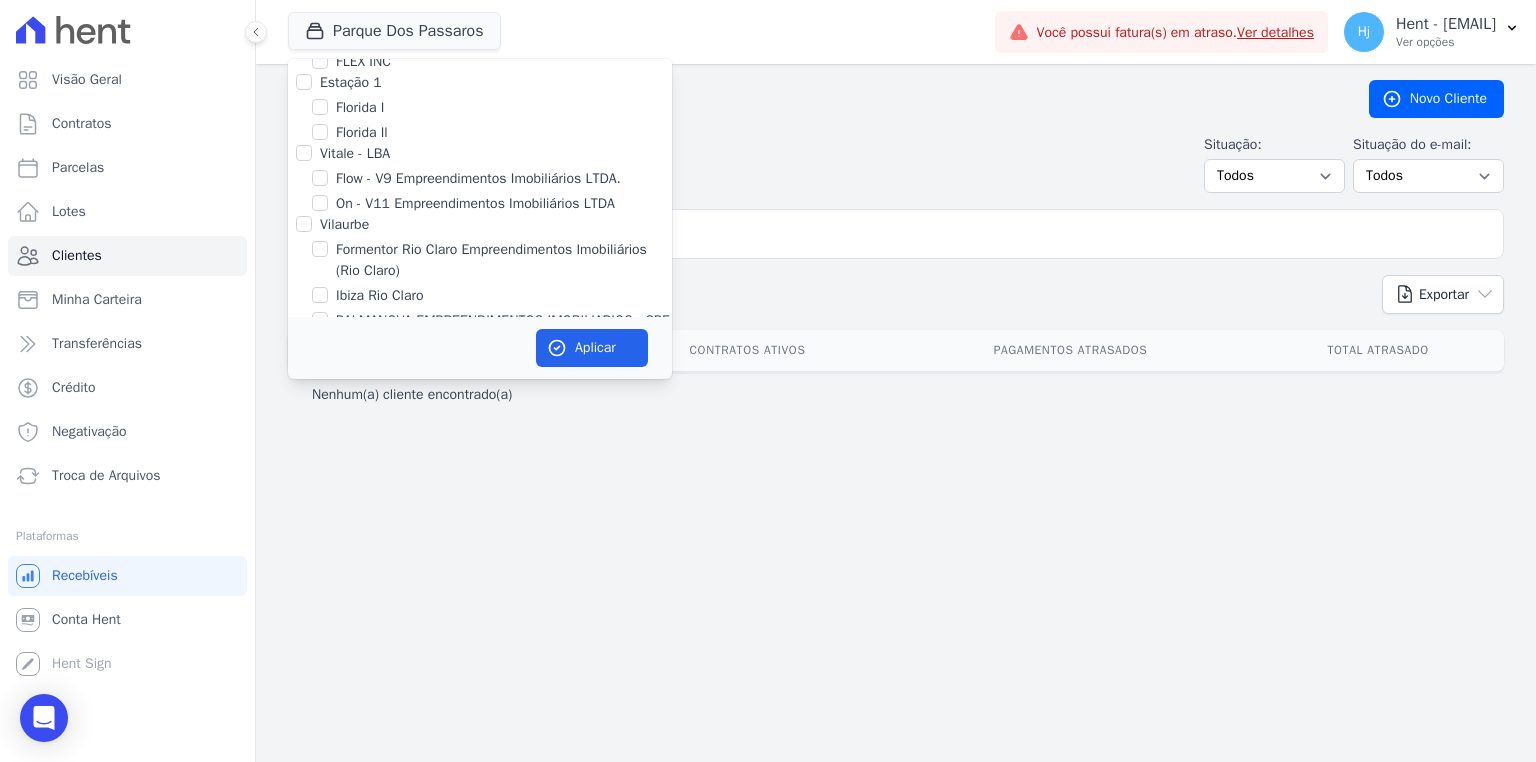 scroll, scrollTop: 9736, scrollLeft: 0, axis: vertical 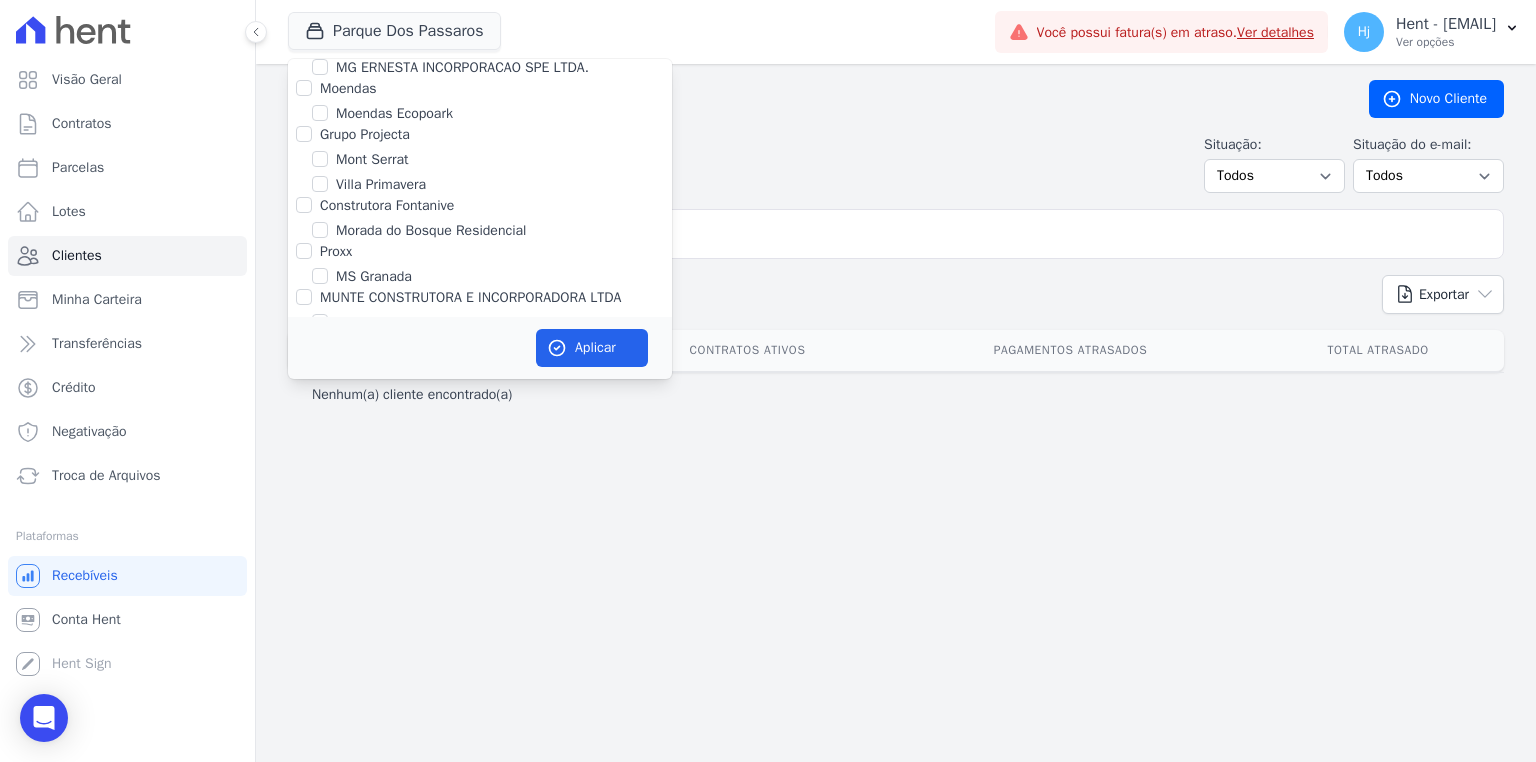 click on "MG ERNESTA INCORPORACAO SPE LTDA." at bounding box center (462, 67) 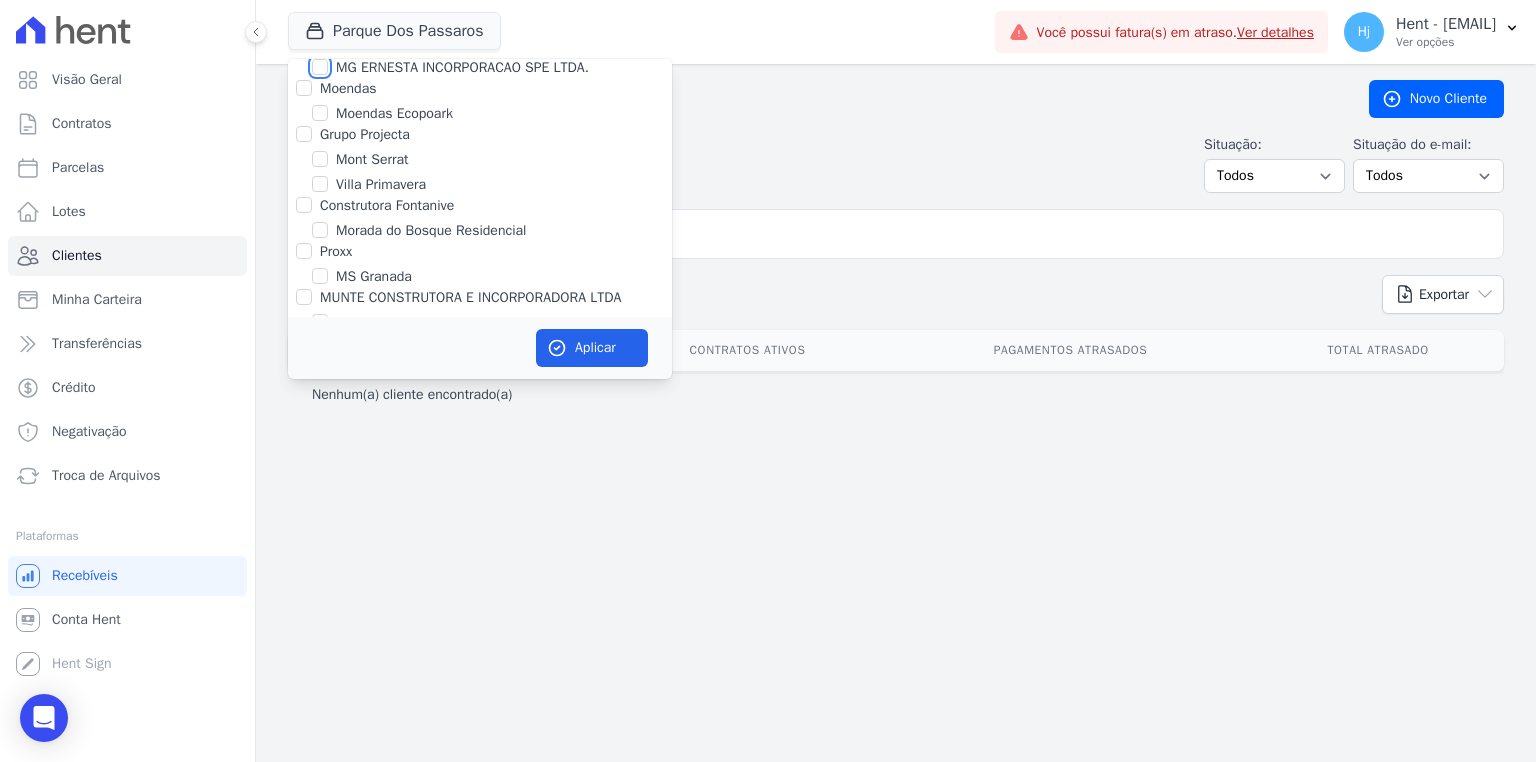 click on "MG ERNESTA INCORPORACAO SPE LTDA." at bounding box center [320, 67] 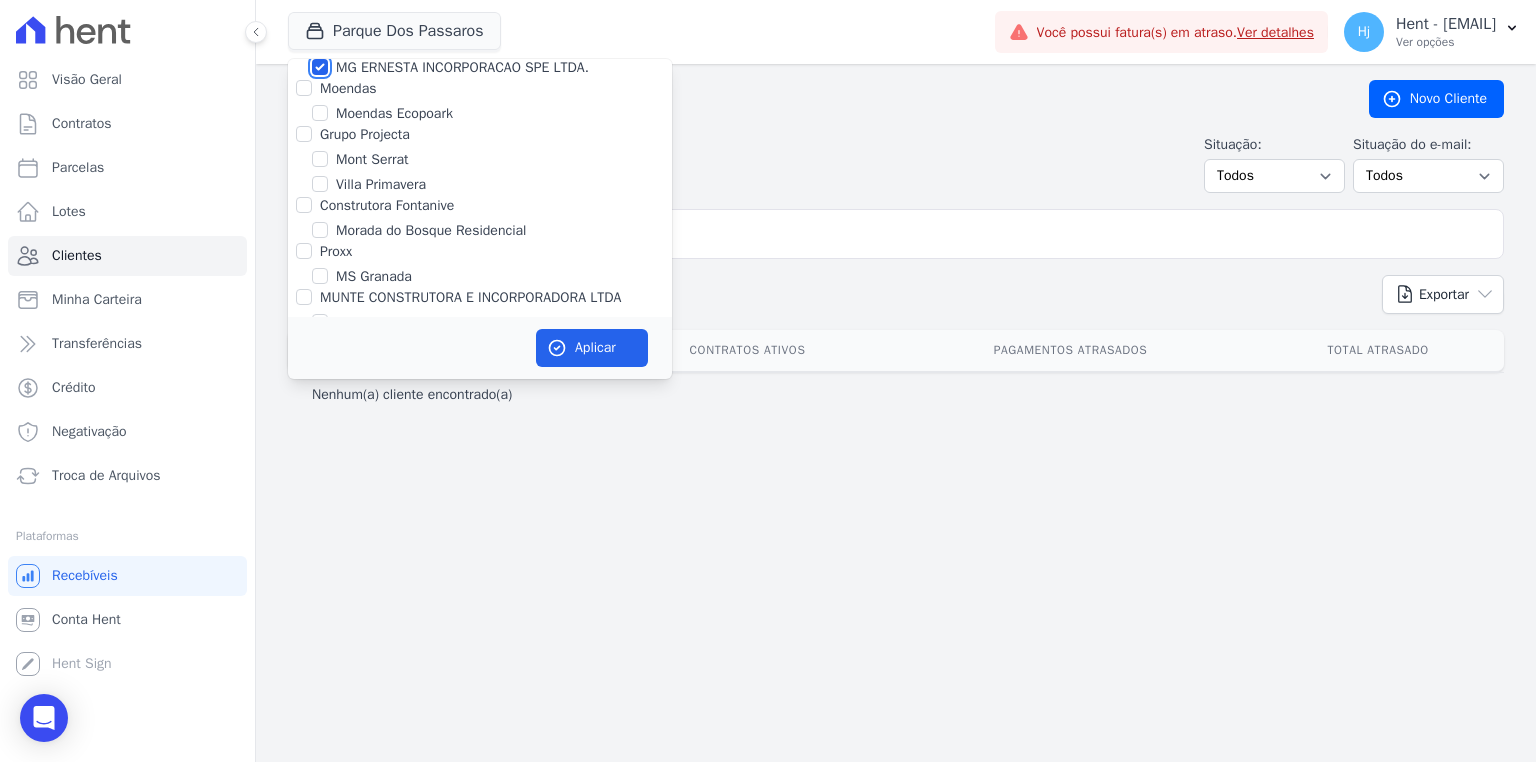 checkbox on "true" 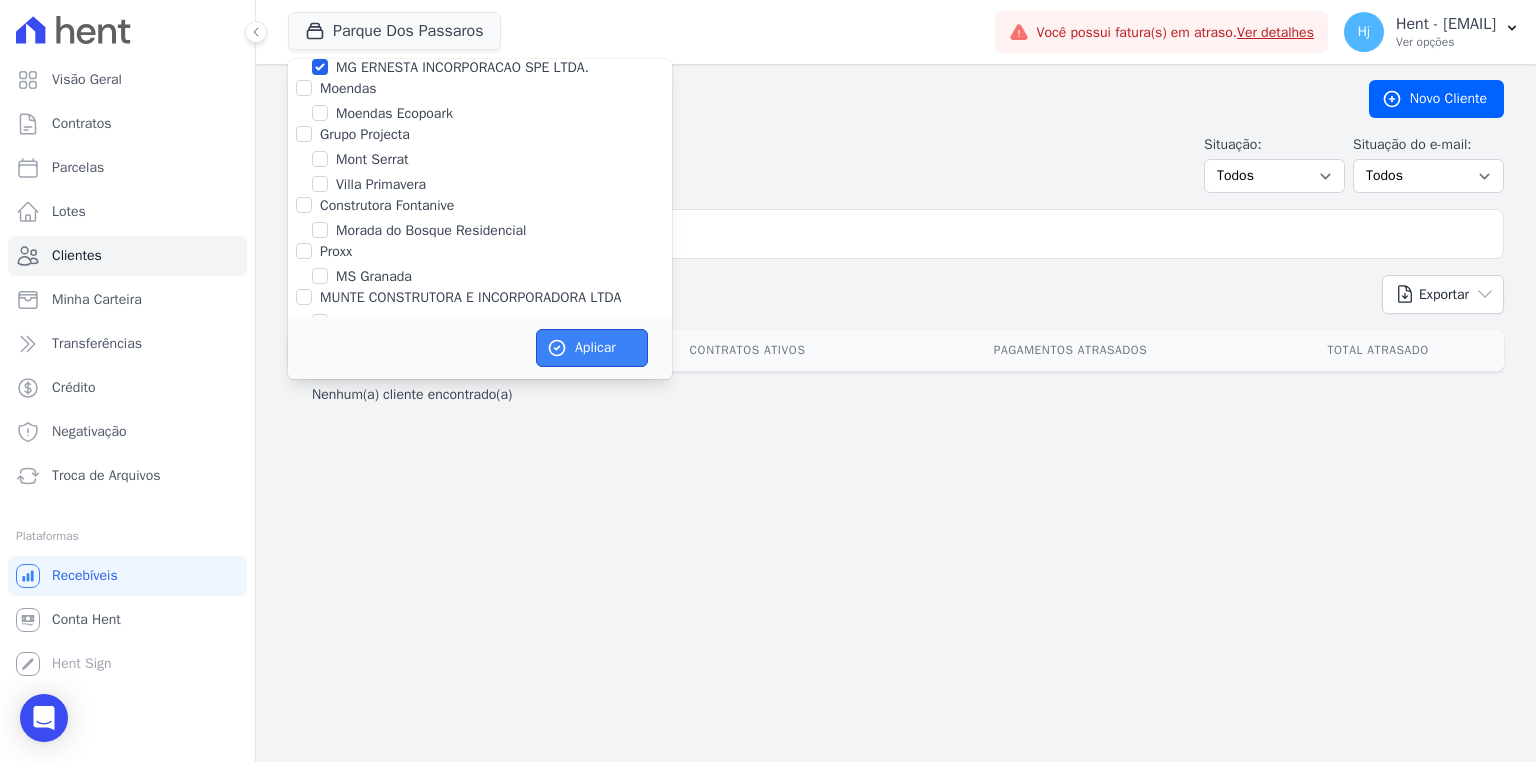 click on "Aplicar" at bounding box center [592, 348] 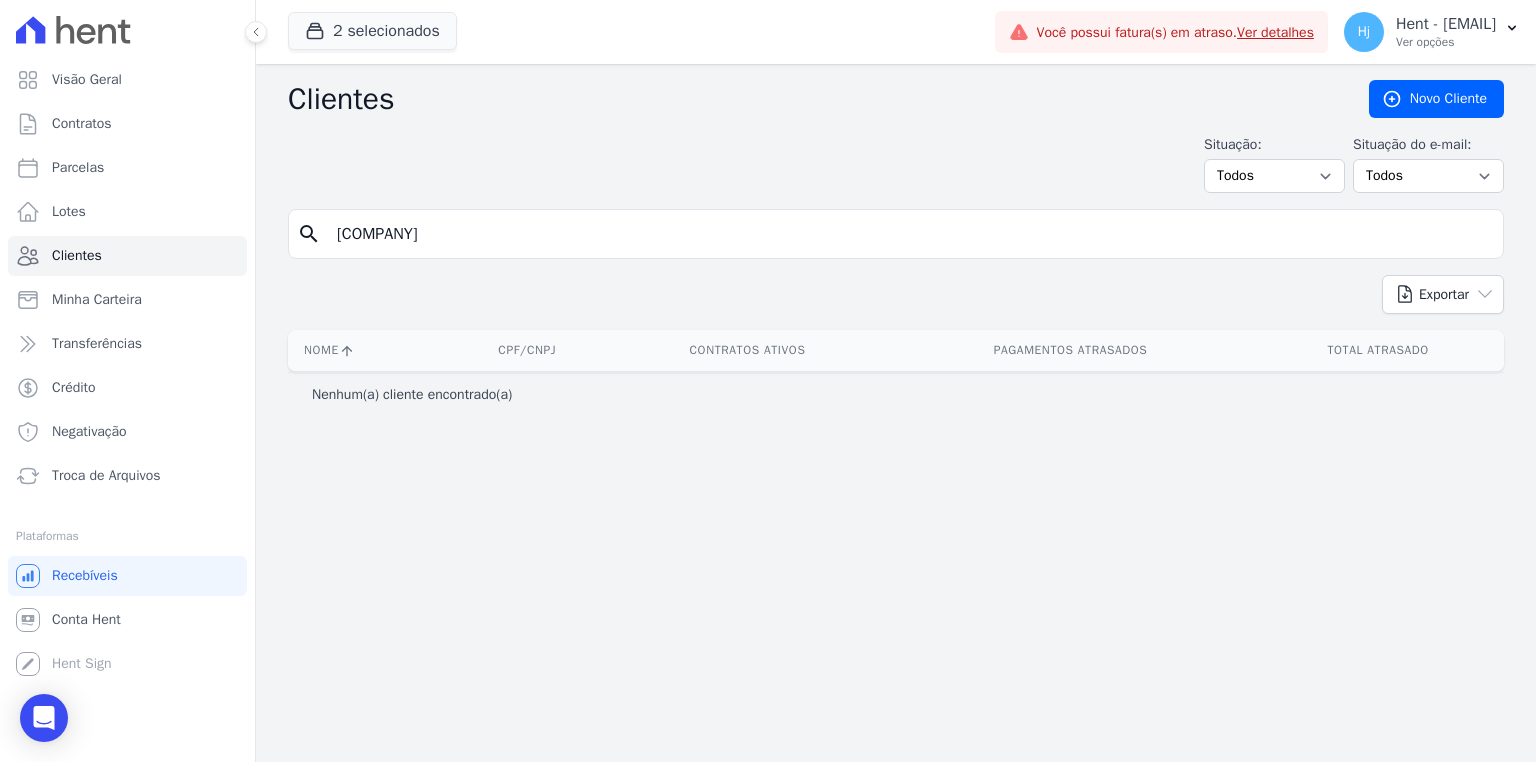 click on "[COMPANY]" at bounding box center [910, 234] 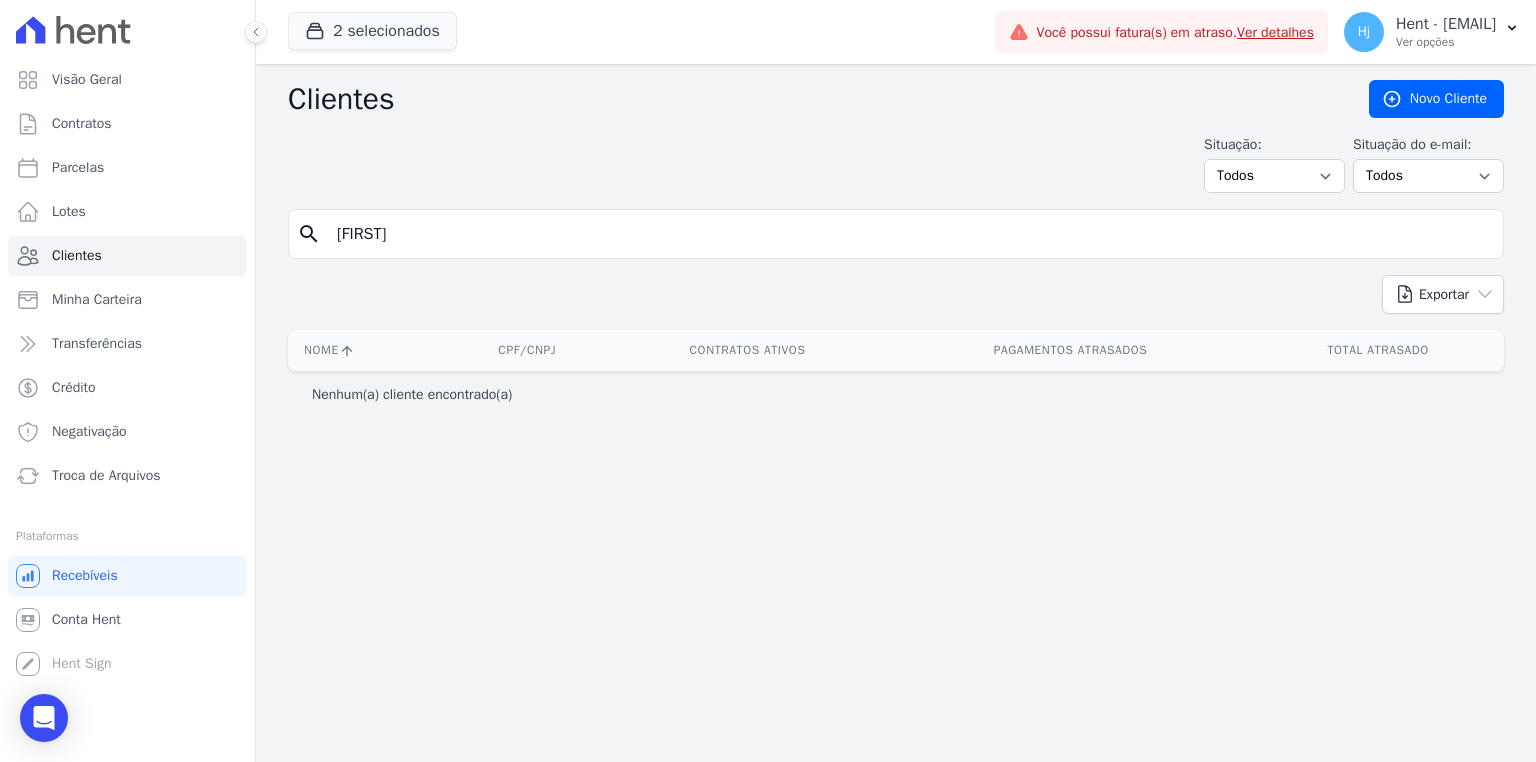 type on "[COMPANY]" 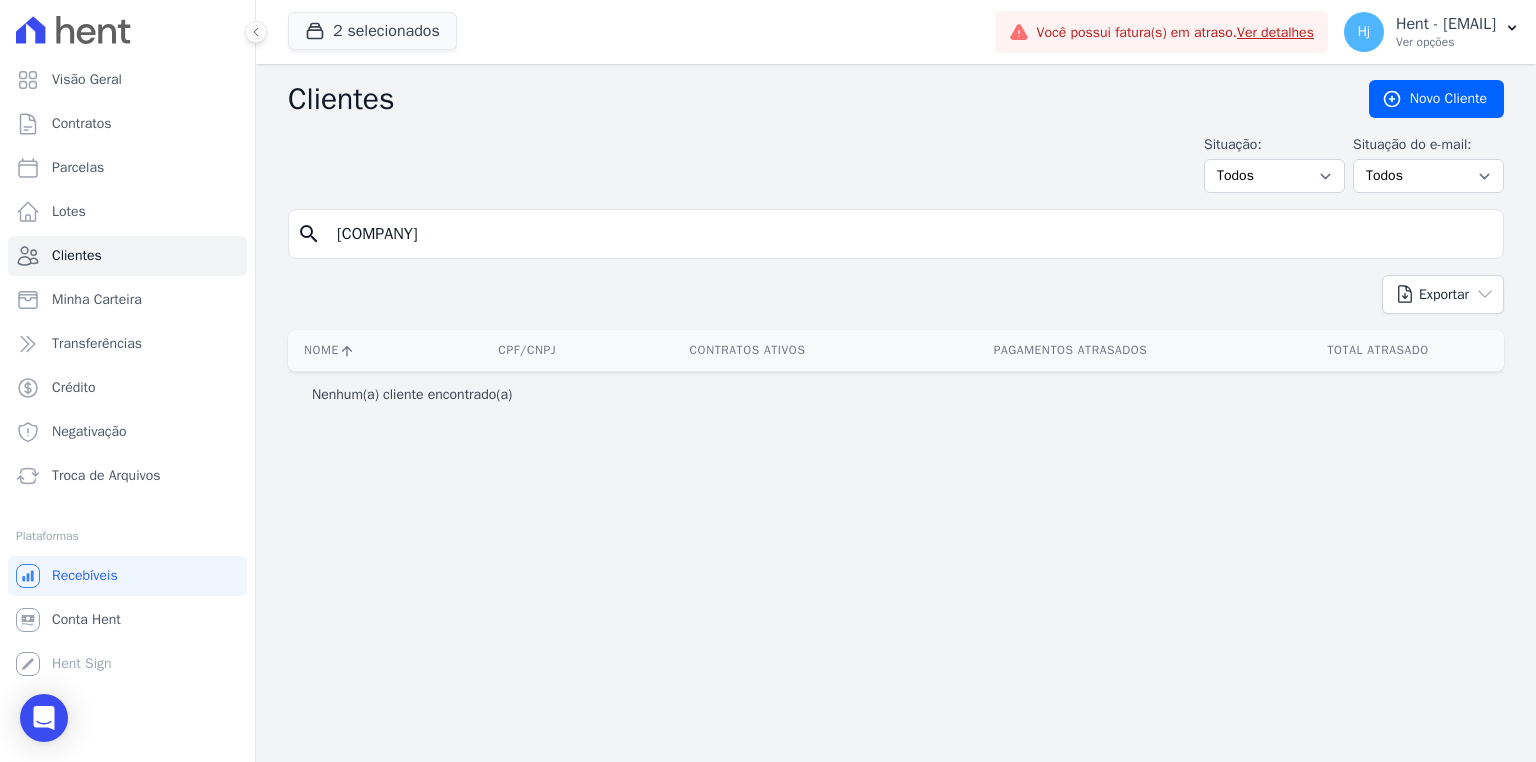 click on "[COMPANY]" at bounding box center [910, 234] 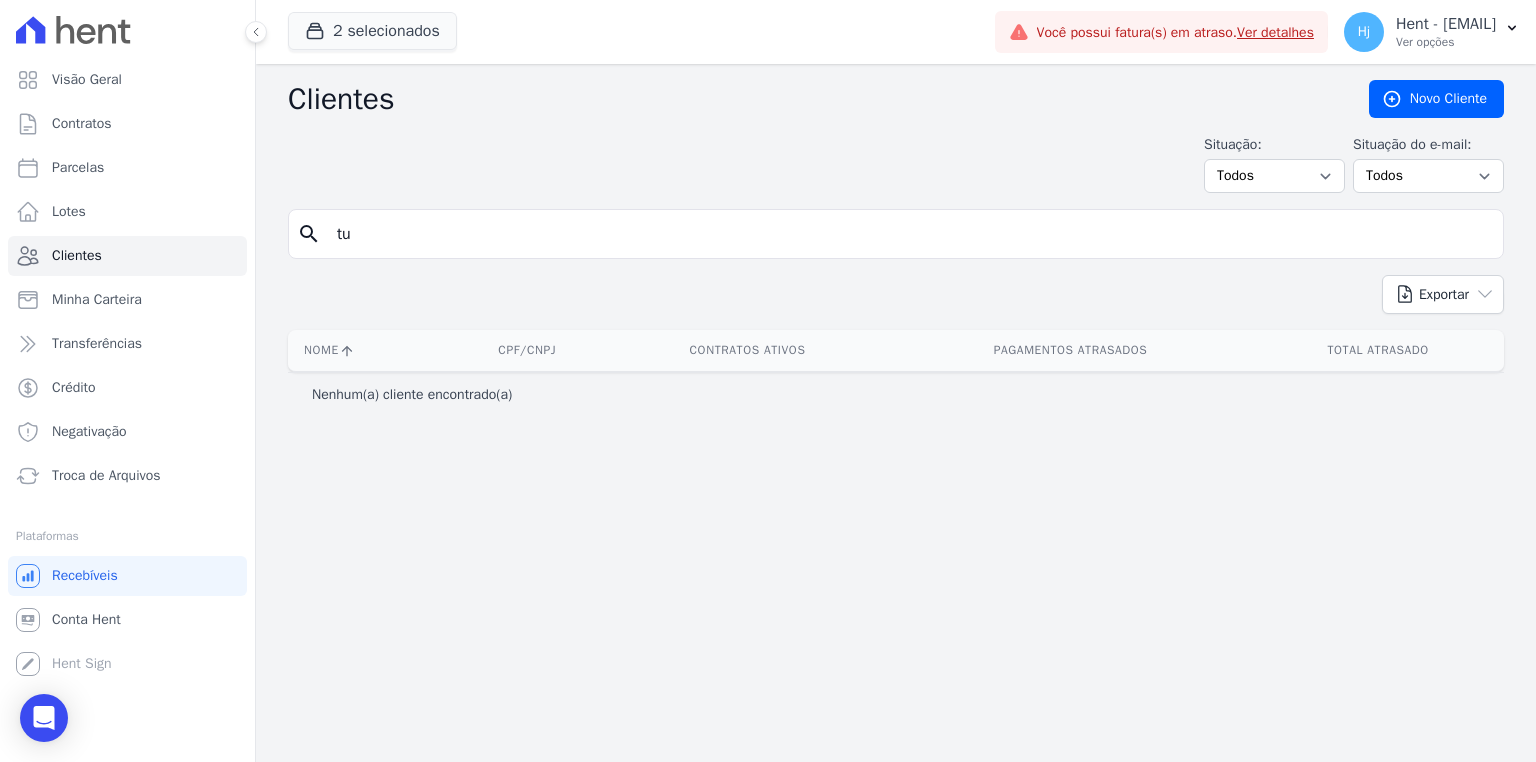type on "t" 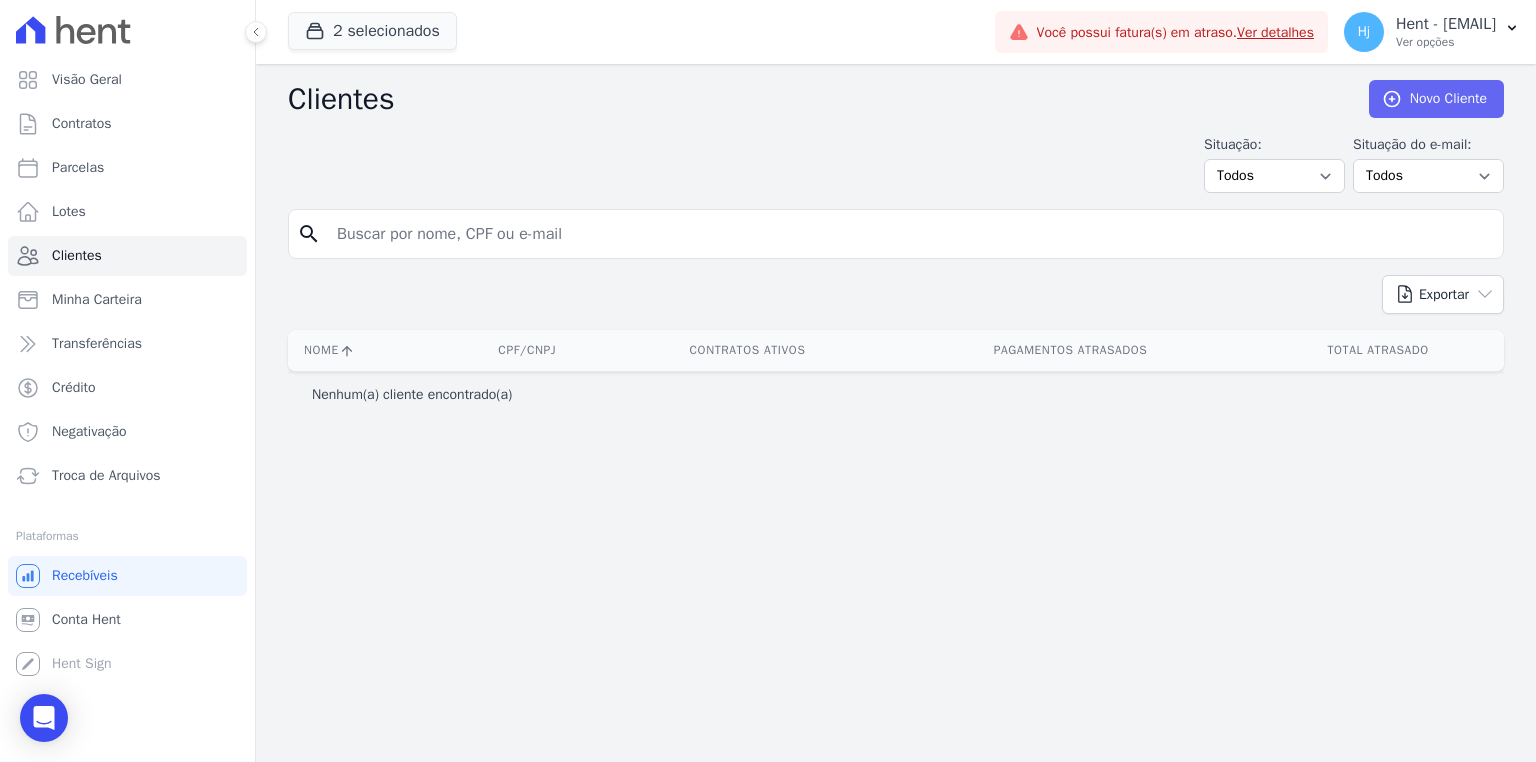 type 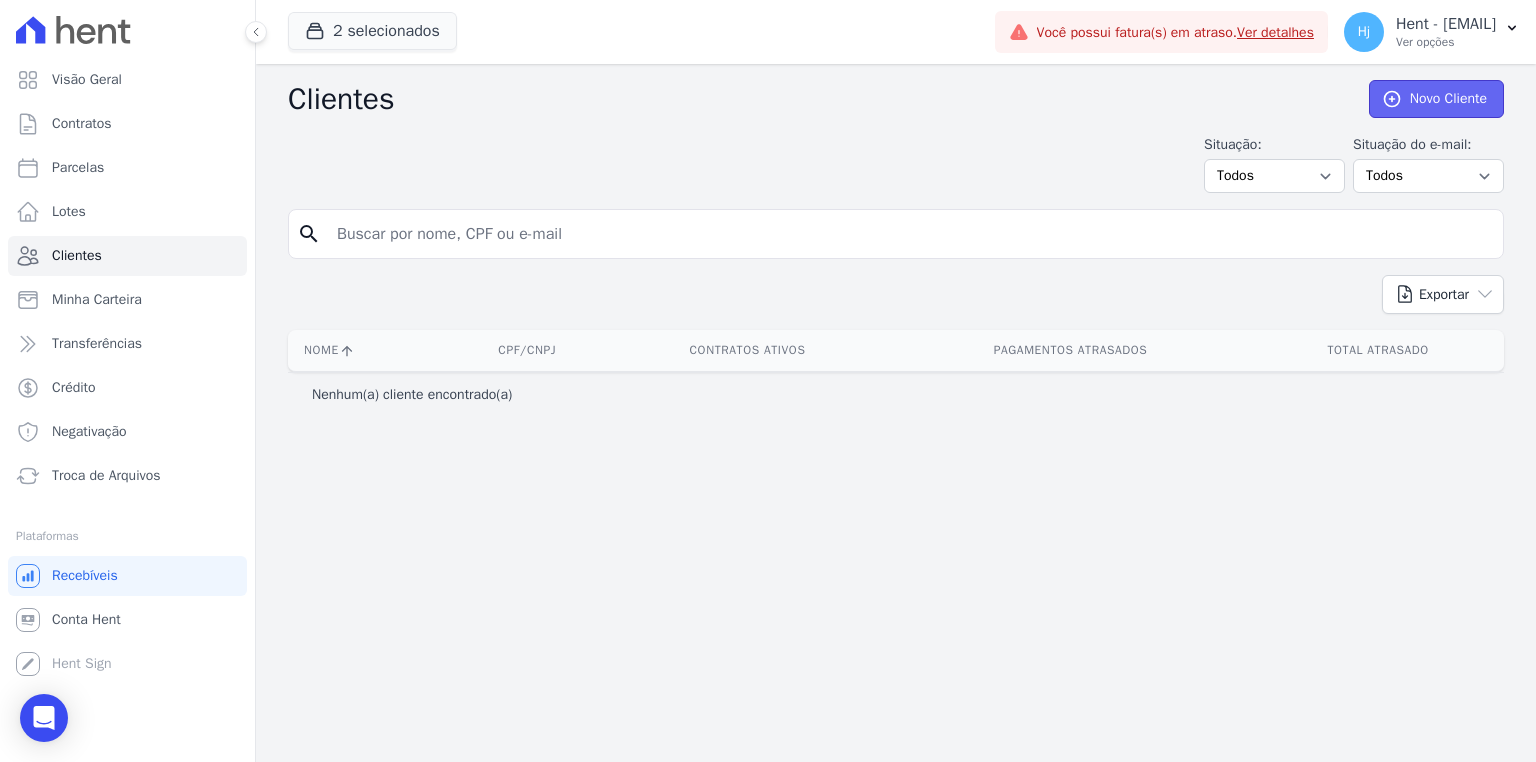 click on "Novo Cliente" at bounding box center (1436, 99) 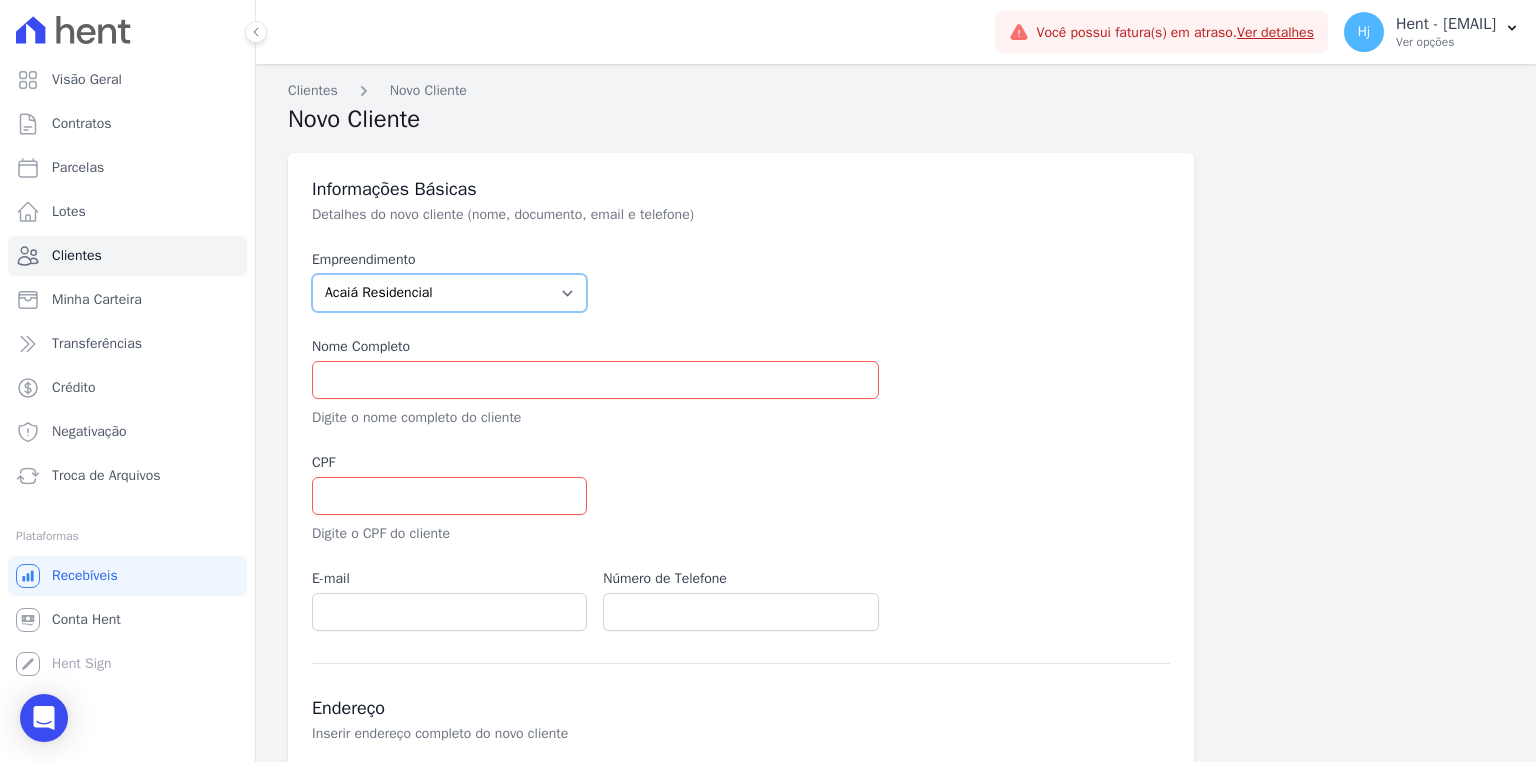 click on "Acaiá Residencial
[COMPANY]
ACQUA LIFE CLUB
Administrativo
AGILE ELOI MENDES SPE SA
Agile Pavican São Lourenço SPE LTDA
AGUAS DE GUANABARA INCORPORACAO IMOBILIARIA SPE LTDA
AGUAS DO ALVORADA INCORPORACAO IMOBILIARIA SPE LTDA
AJMC Empreendimentos
Alameda dos Ipês
Aldeia Smart
Alexandria Condomínios
Alfenense Negócios Imobiliários
ALTOS DE SANTANA
Amaré Arpoador
Amazon Residence Construtora LTDA
ANANINDEUA 01 INCORPORACAO IMOBILIARIA SPE LTDA
AQUARELA CITY INCORPORACAO IMOBILIARIA LTDA
Arcos Itaquera
Areias do Planalto
Areias do Planalto - Interno
Aroka Incorporadora e Administradora LTDA.
ARTE VILA MATILDE
Art Prime - Irajá
Arty Park - Gravatai
ARVO HOME CLUB - SOLICASA
Aspen - Farroupilha
Audace Home Studio
Audace Mondeo
Aurora
Aurora  II - LBA
Aurora I - LBA
BAHAMAS EAST VILLAGE
Baia Formosa Parque
Belas Artes
Belas Artes 2º tranche
Bem Viver | Saint Raphael
Bio Residencial
BOSQUE CLUB
Brisa do Parque Ill" at bounding box center [449, 293] 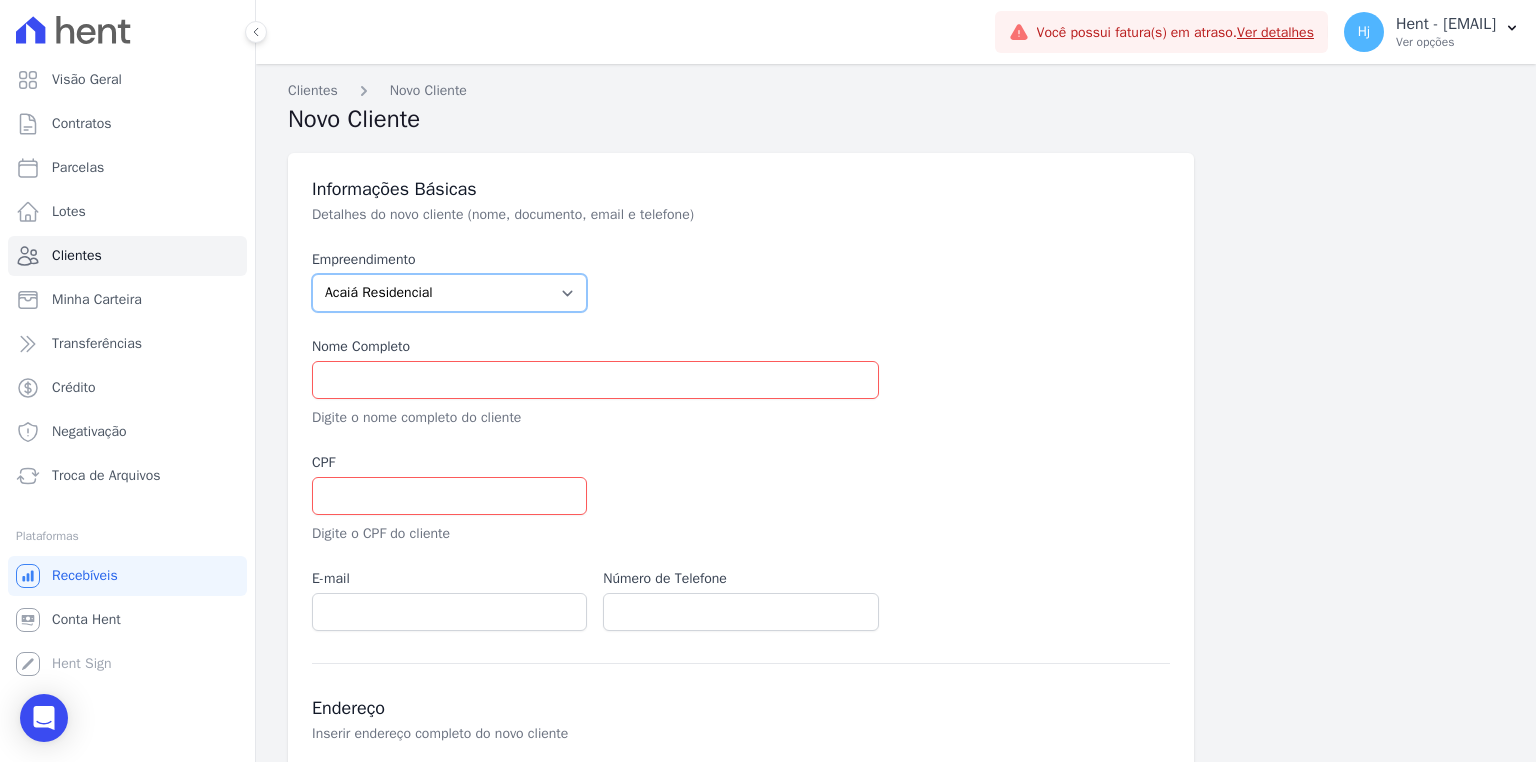 select on "0b5afdce-43ed-47f3-bee0-50b4d8ac1808" 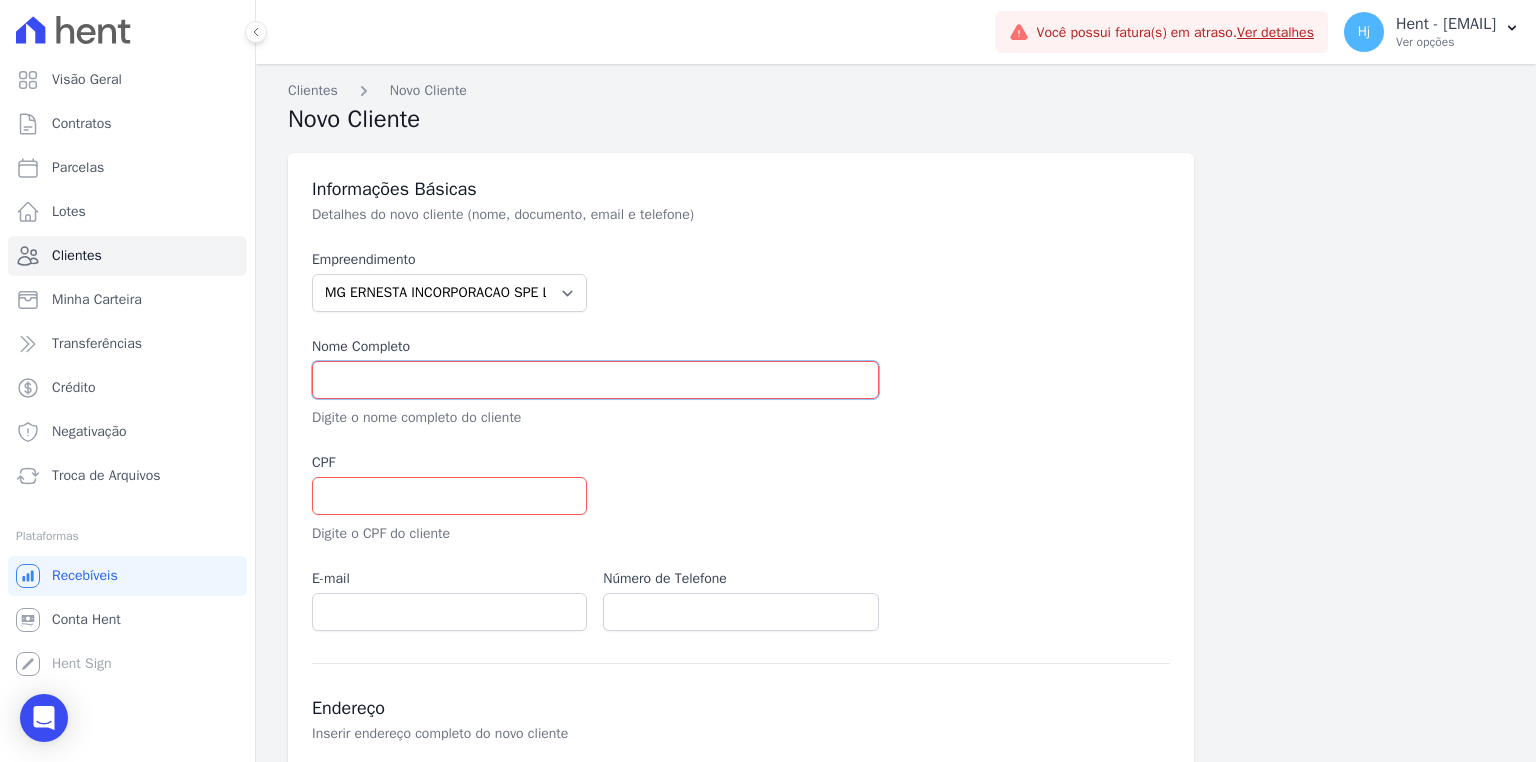 click at bounding box center (595, 380) 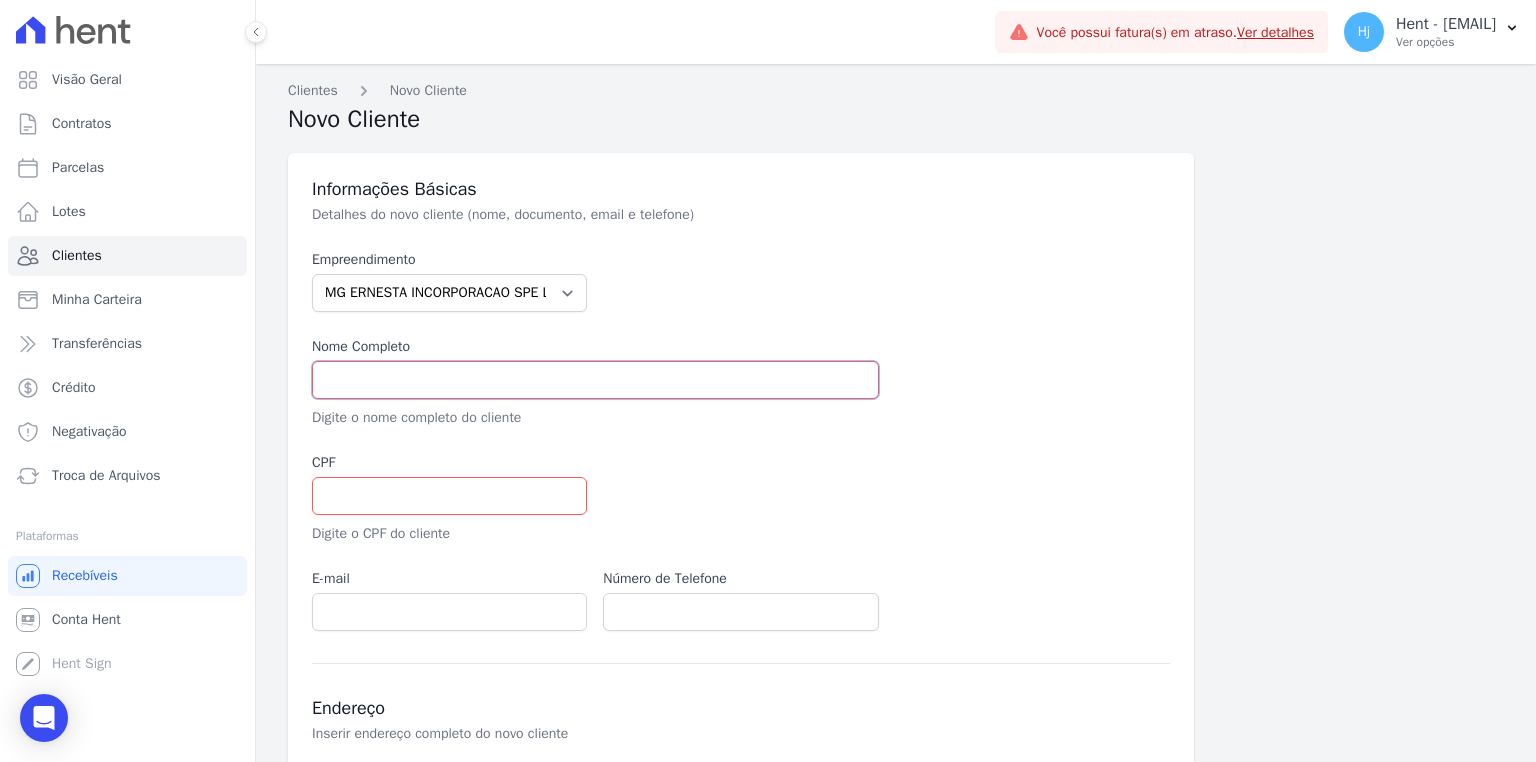paste on "[FIRST] [LAST]" 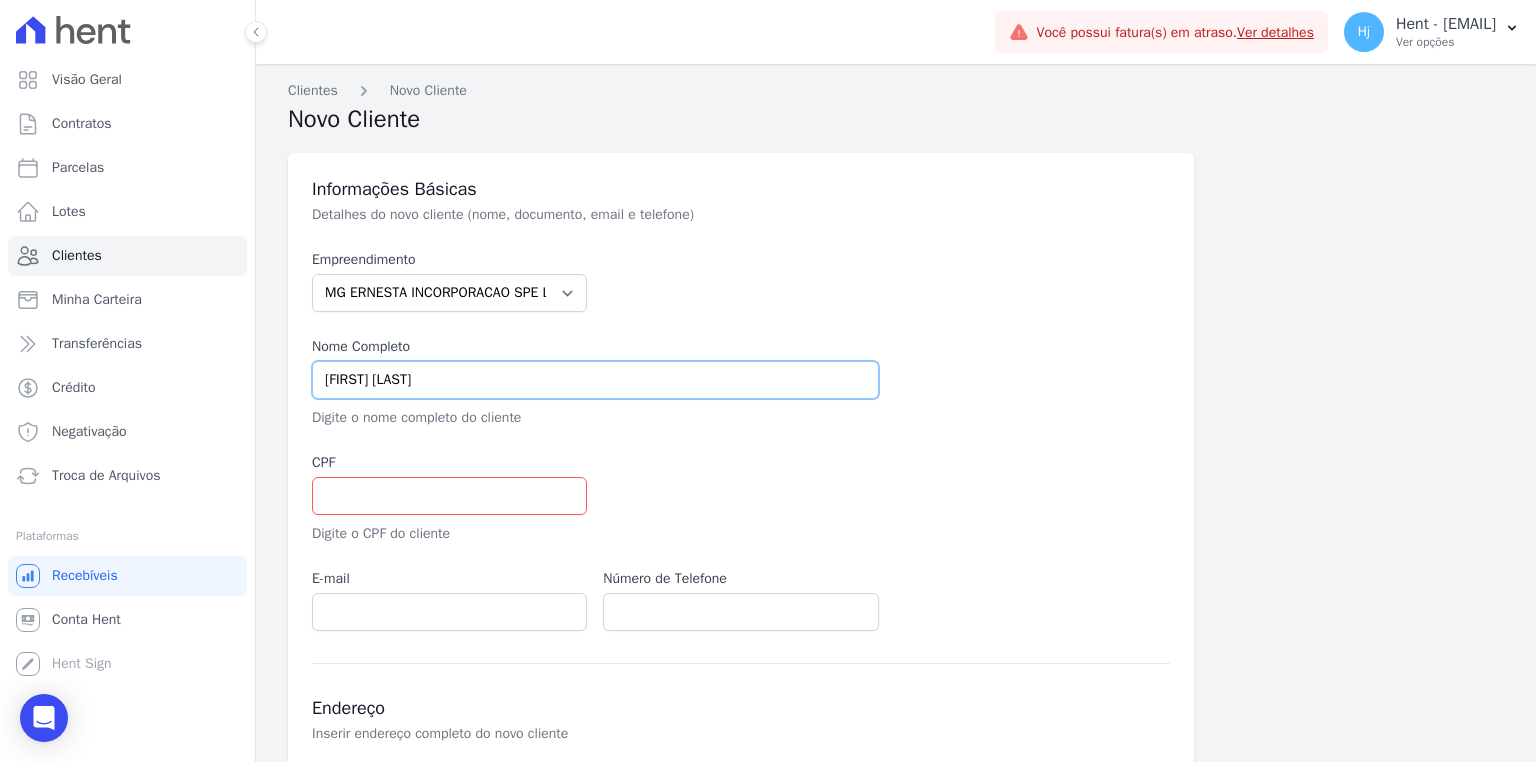 type on "[FIRST] [LAST]" 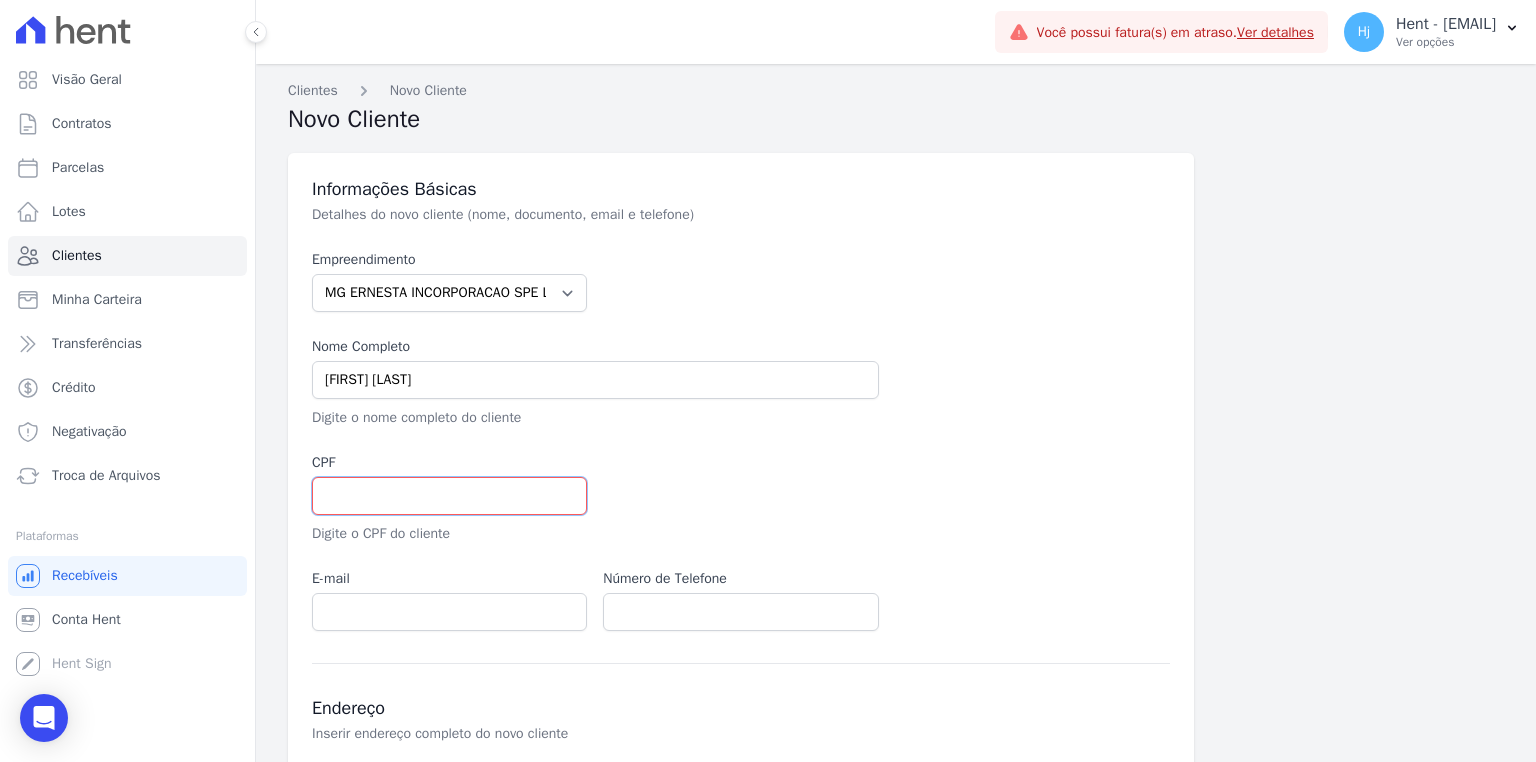 click at bounding box center (449, 496) 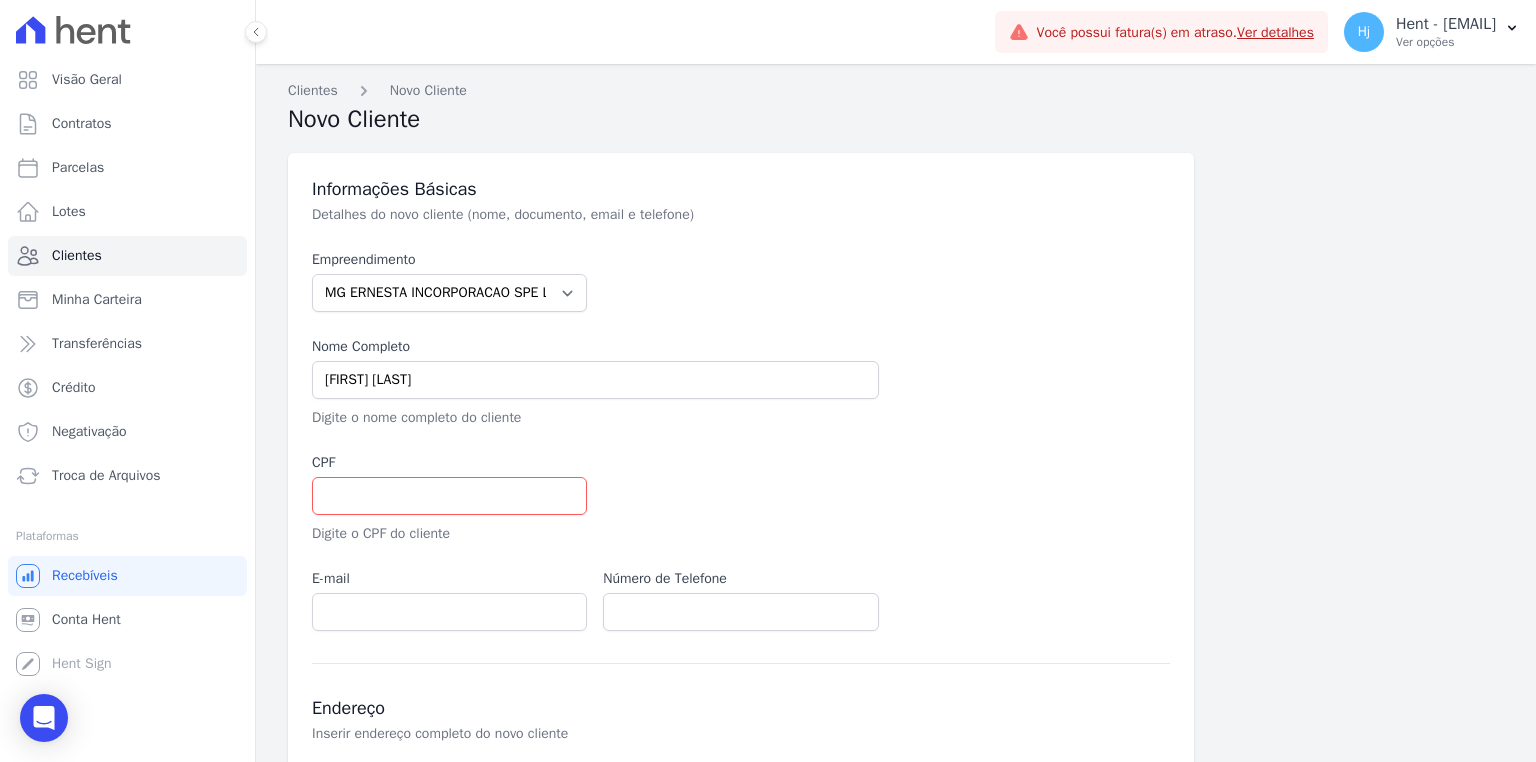 click on "CPF" at bounding box center (449, 462) 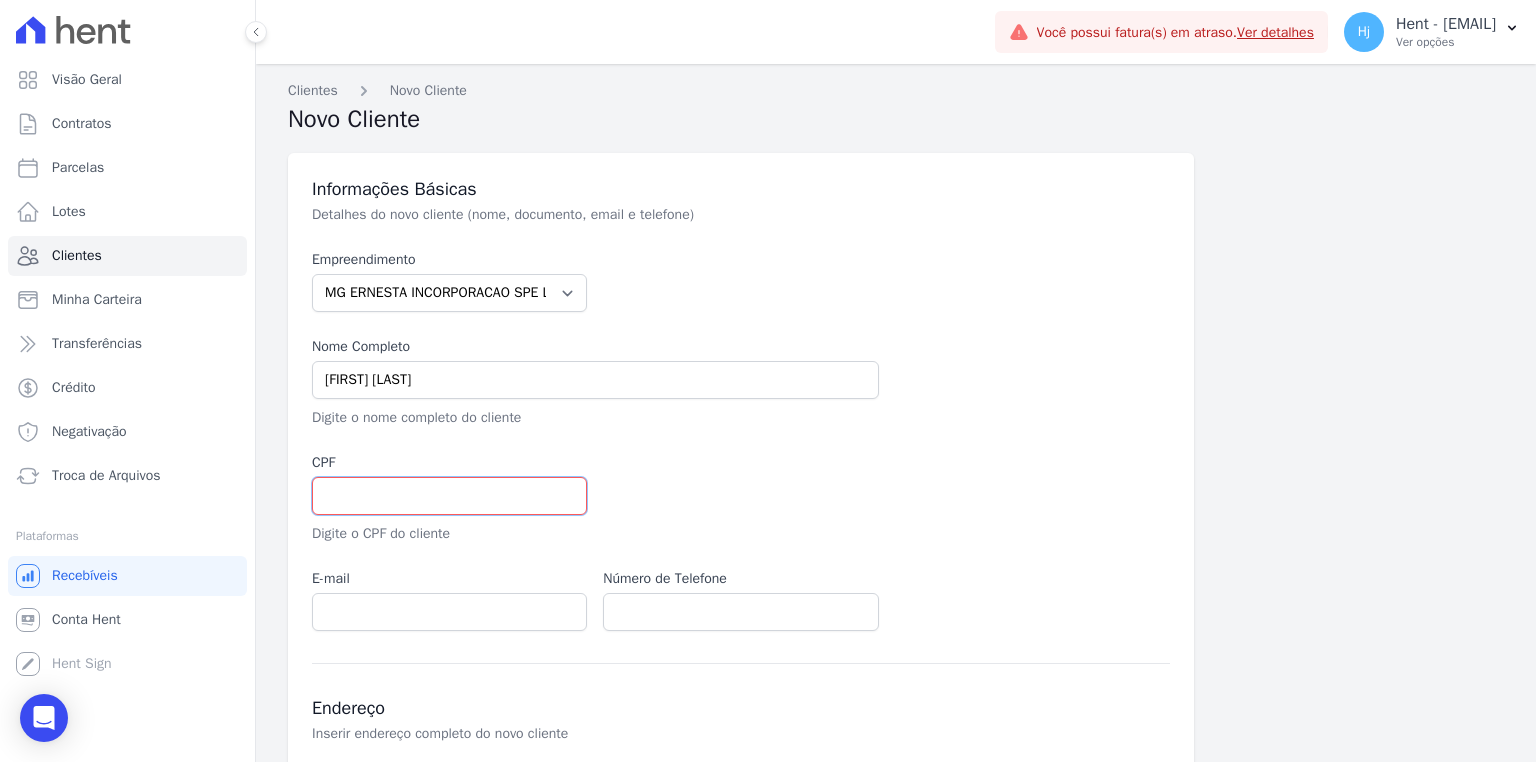 paste on "48893376000107" 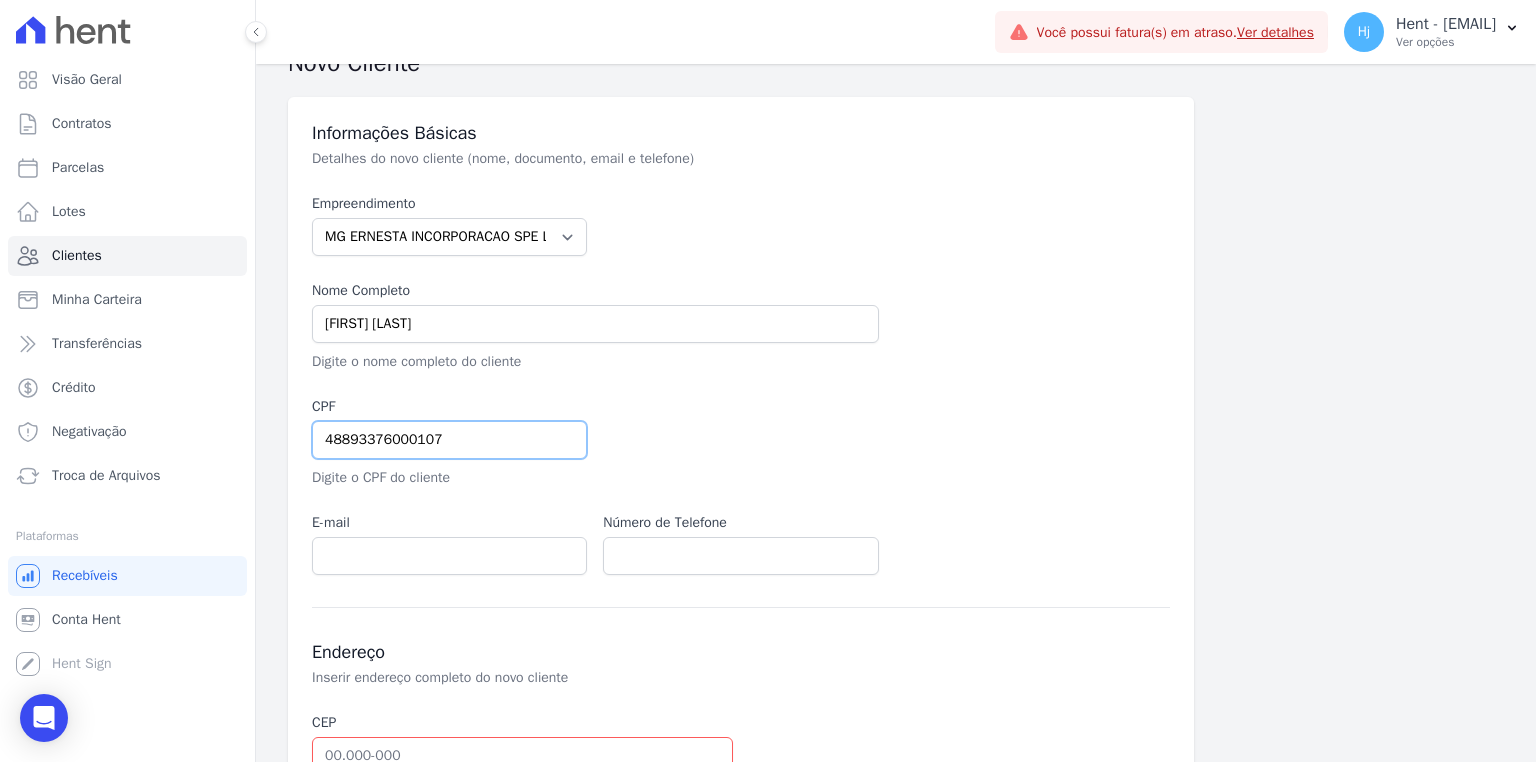 scroll, scrollTop: 160, scrollLeft: 0, axis: vertical 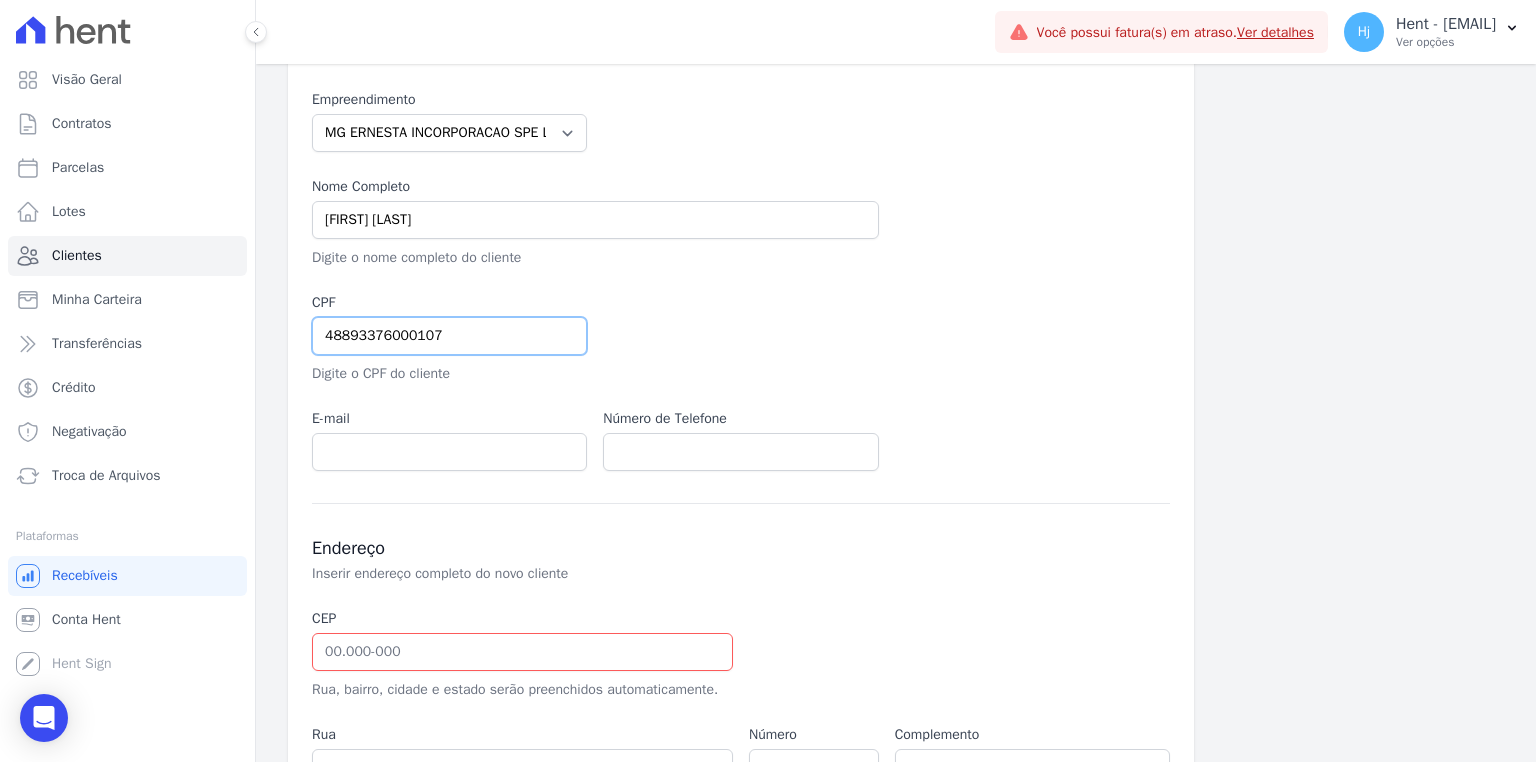 type on "48893376000107" 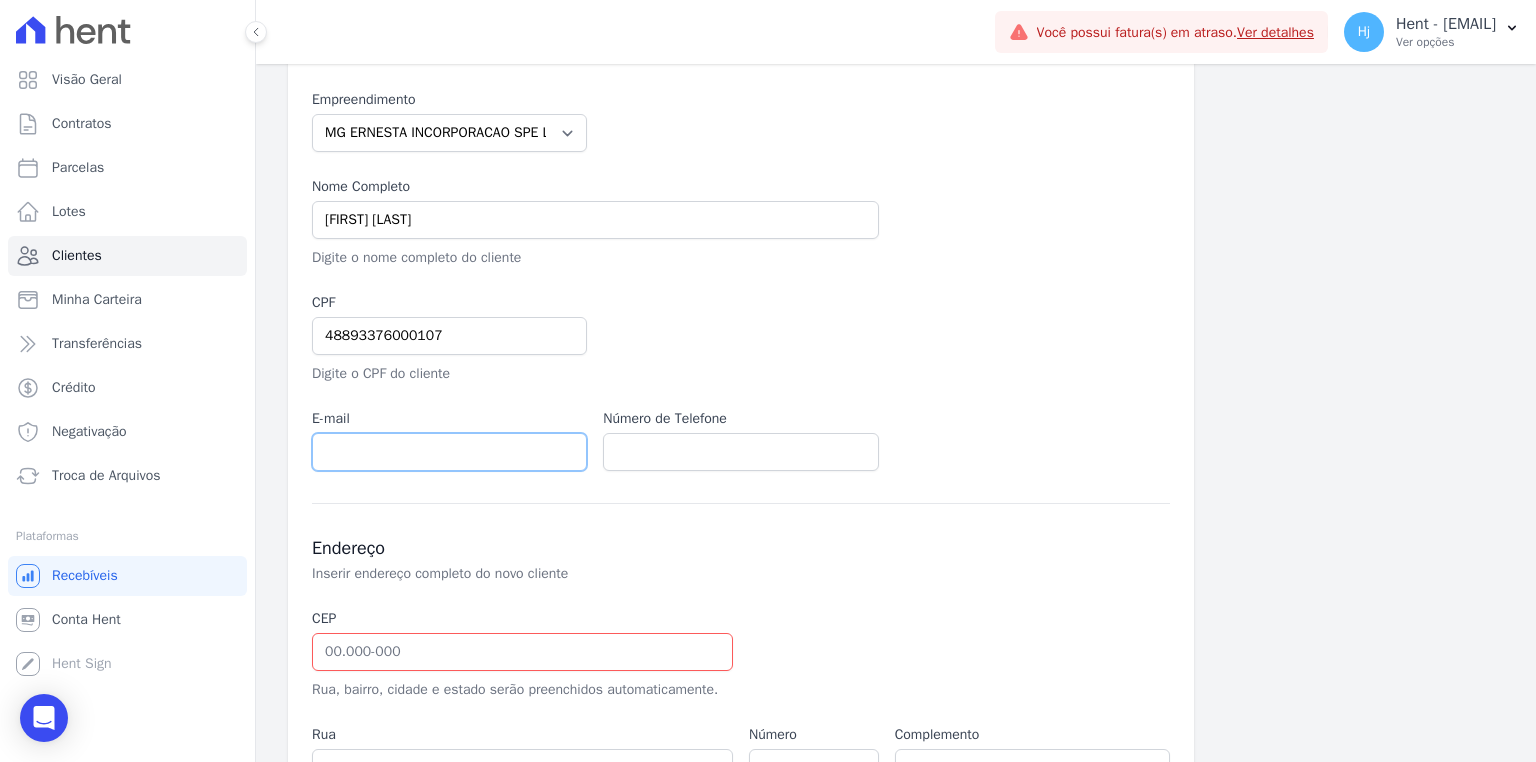 click at bounding box center (449, 452) 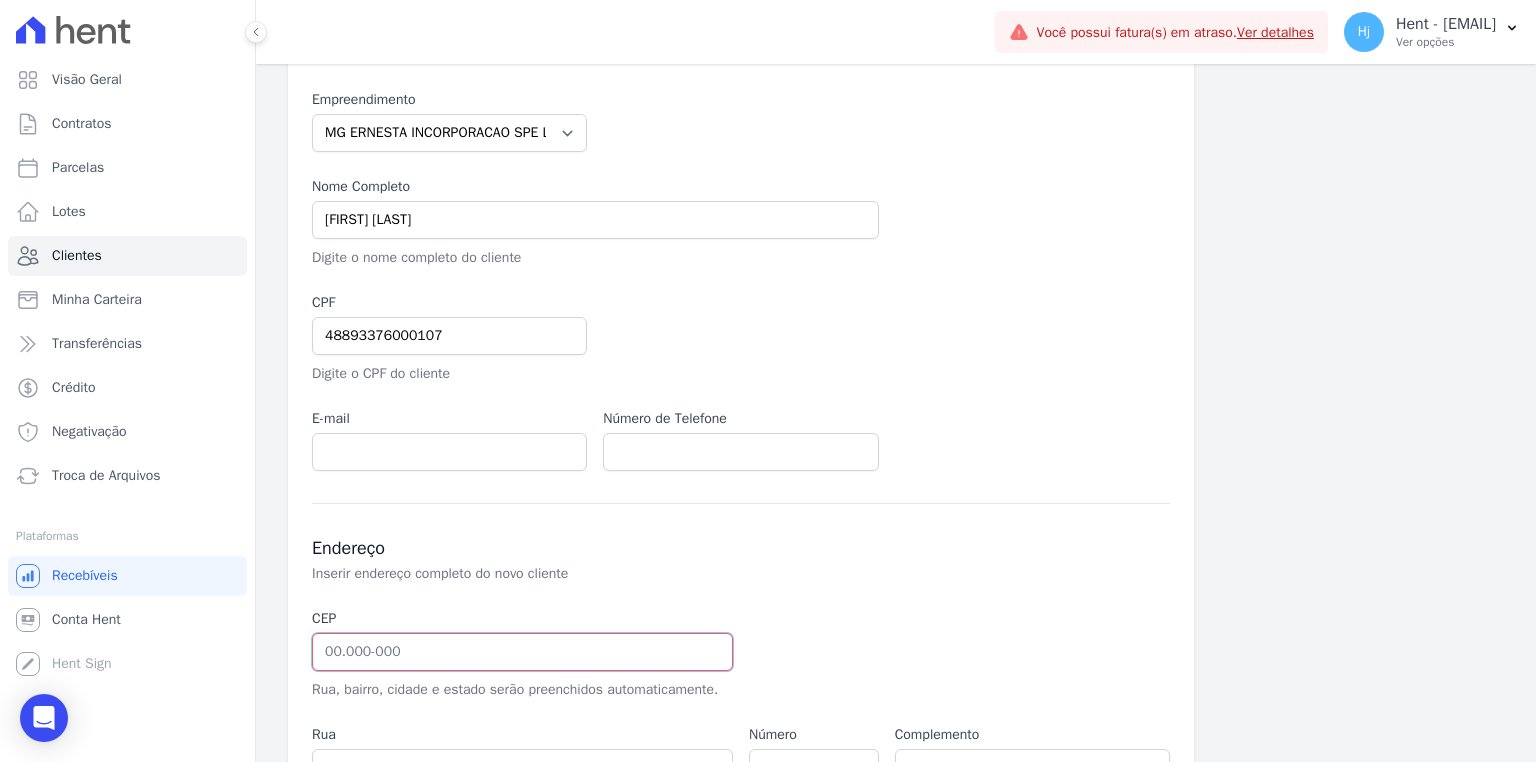 click at bounding box center [522, 652] 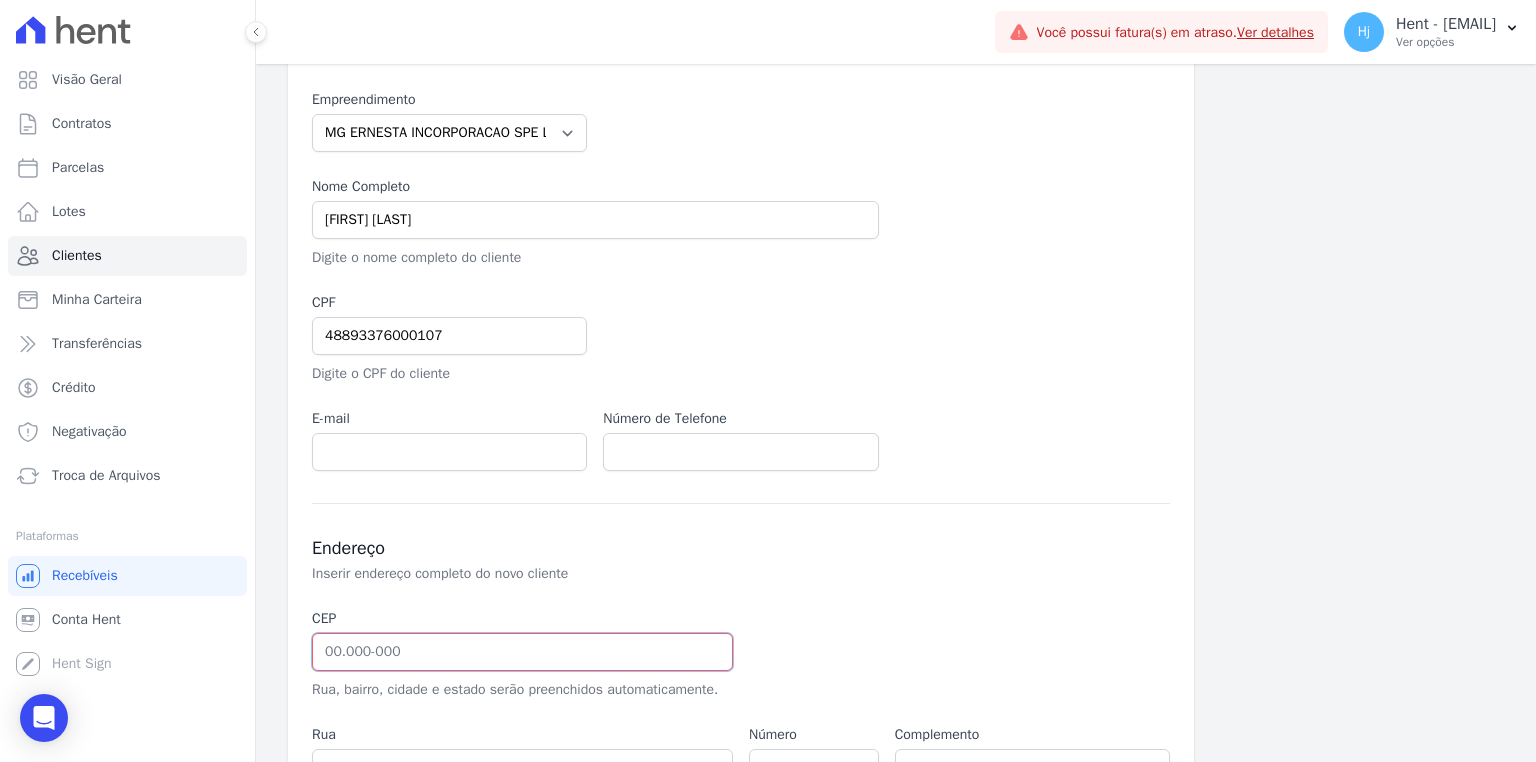 click at bounding box center (522, 652) 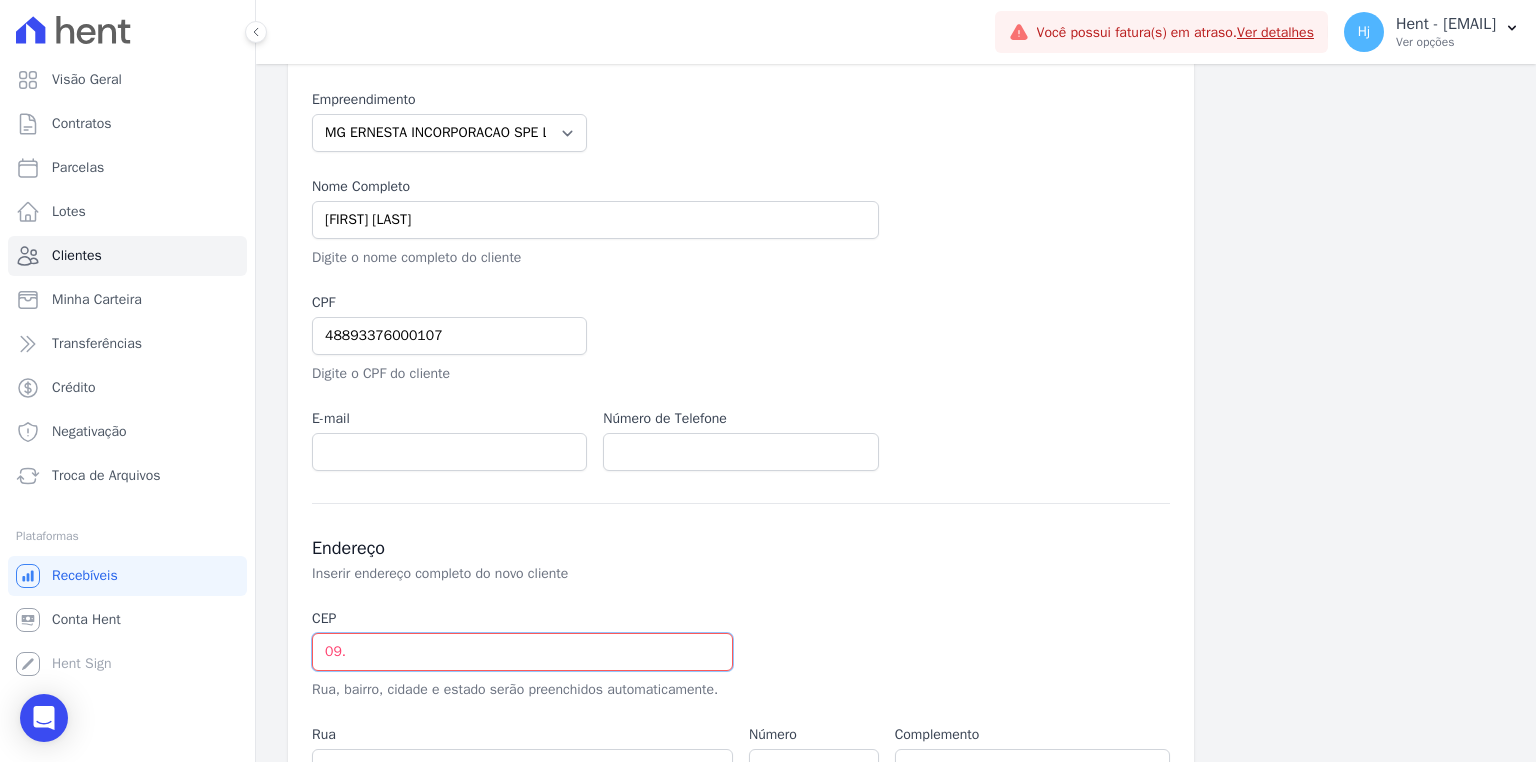 click on "09." at bounding box center (522, 652) 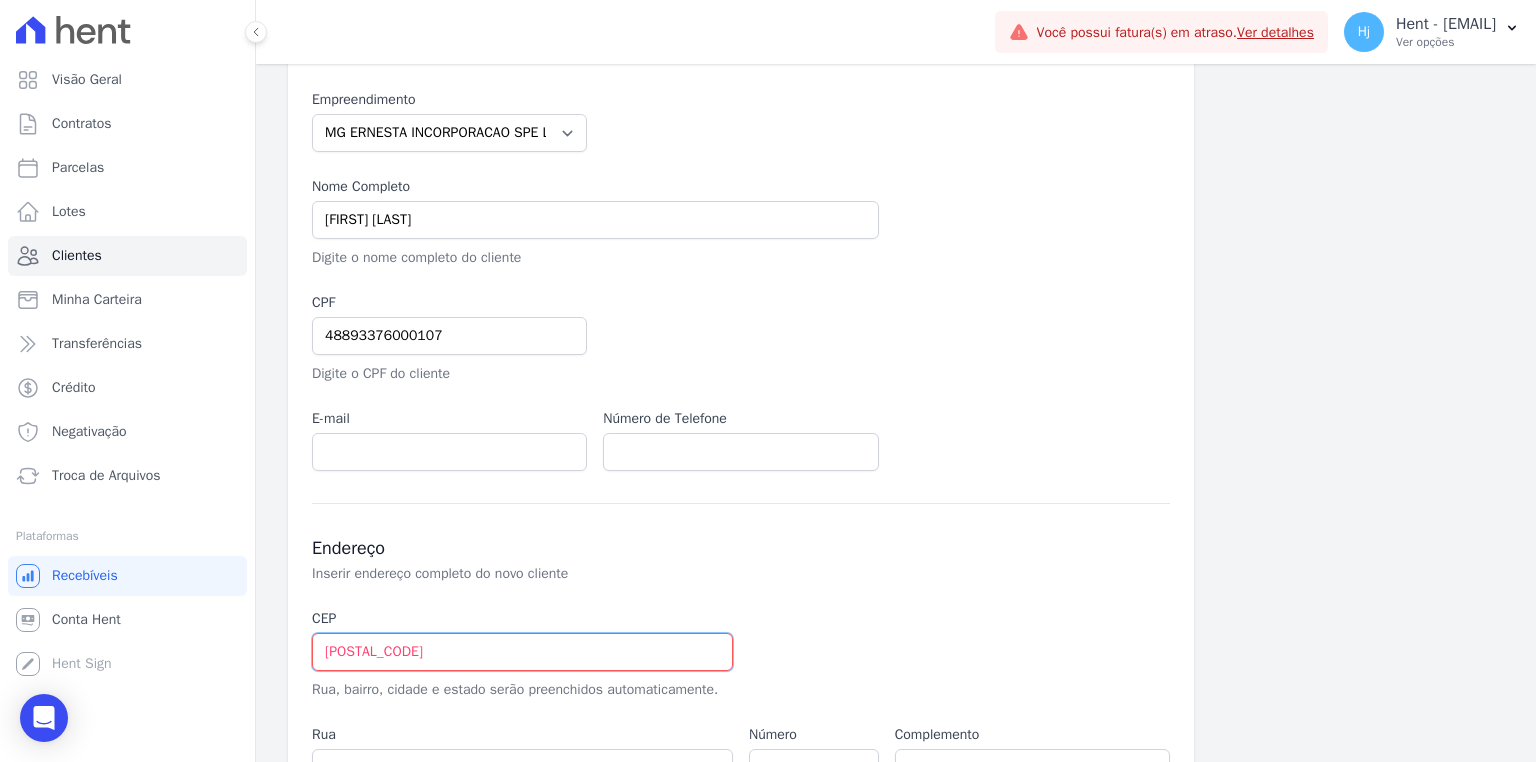 scroll, scrollTop: 400, scrollLeft: 0, axis: vertical 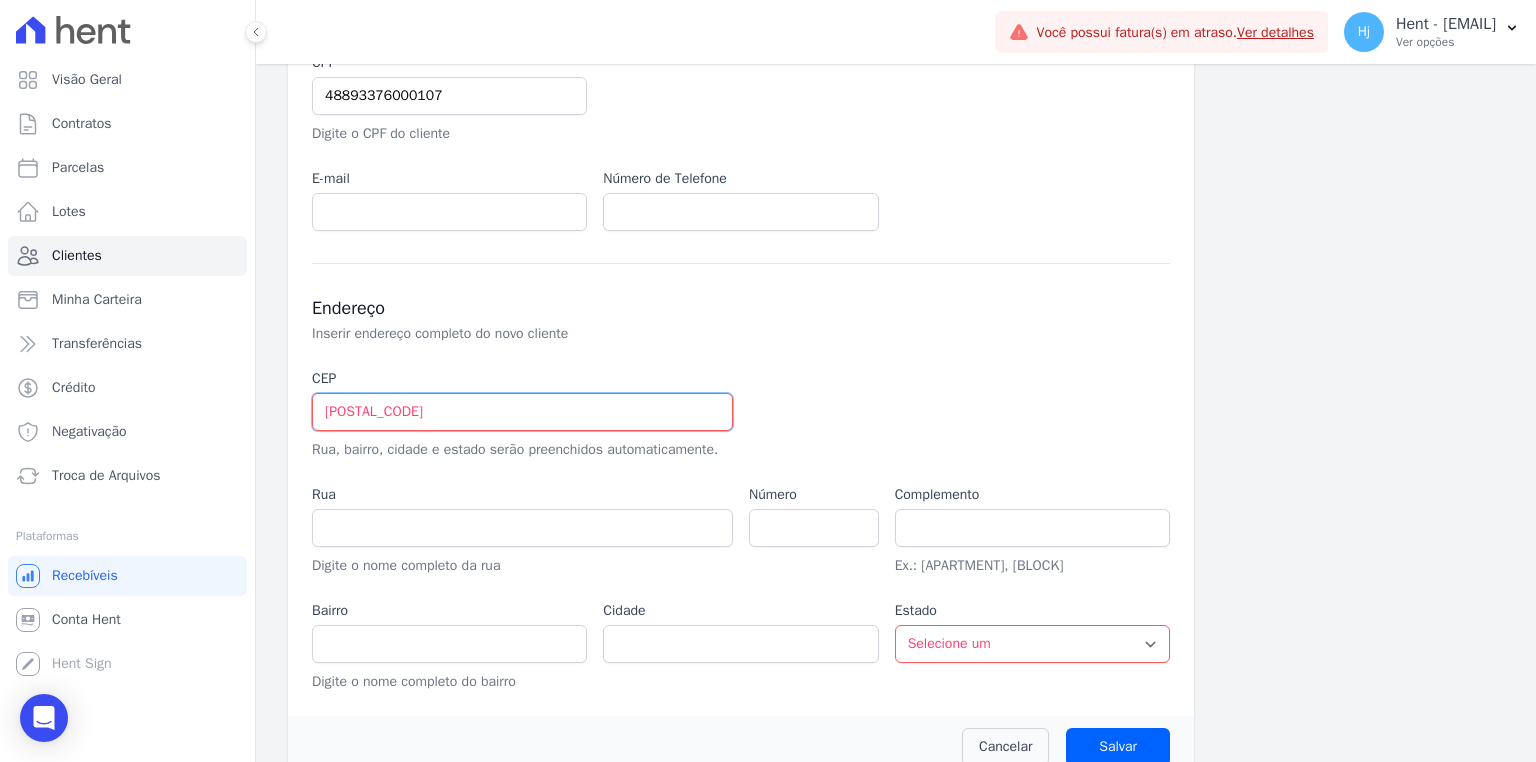 type on "[POSTAL_CODE]" 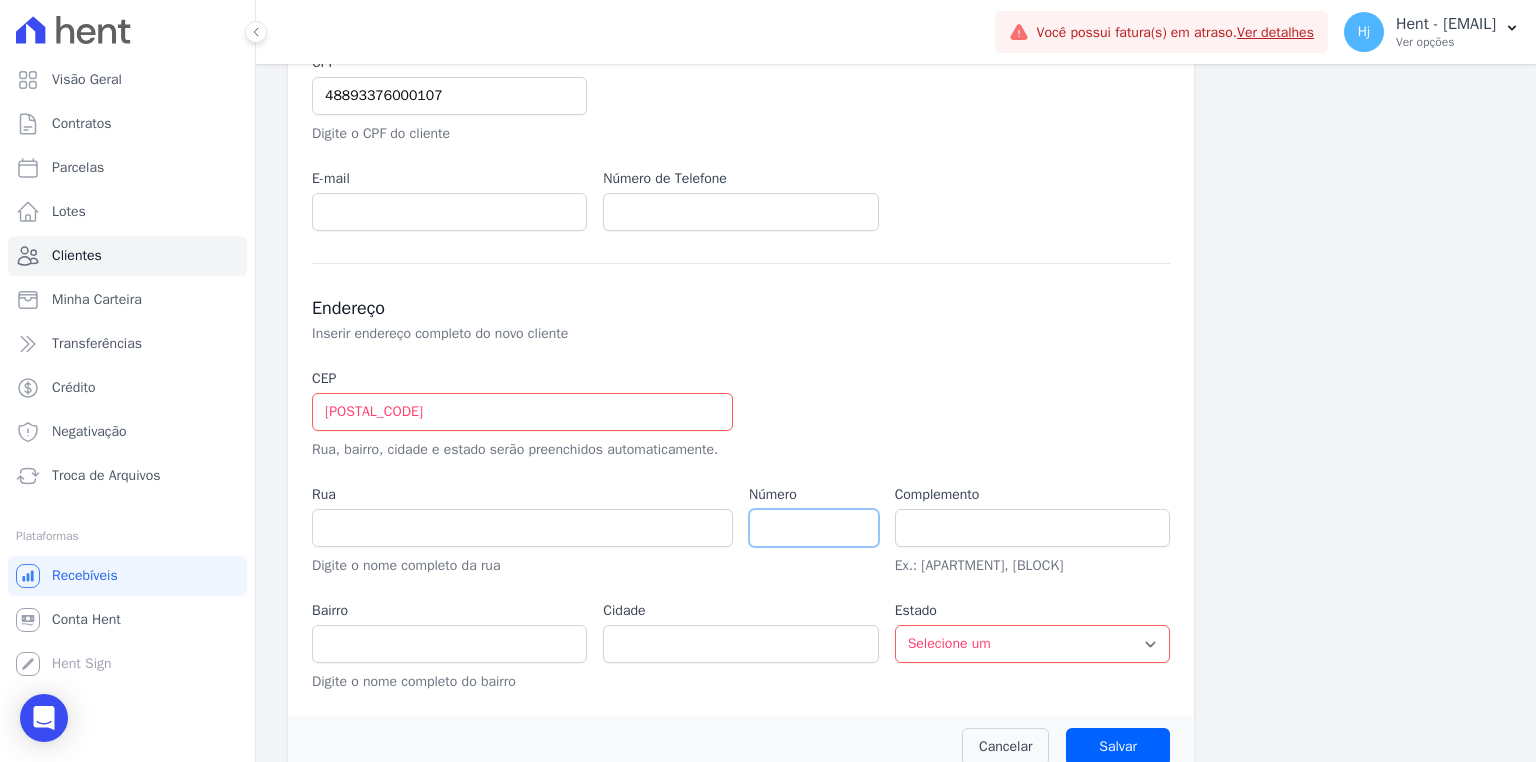 type on "Rua Bueno de Paiva" 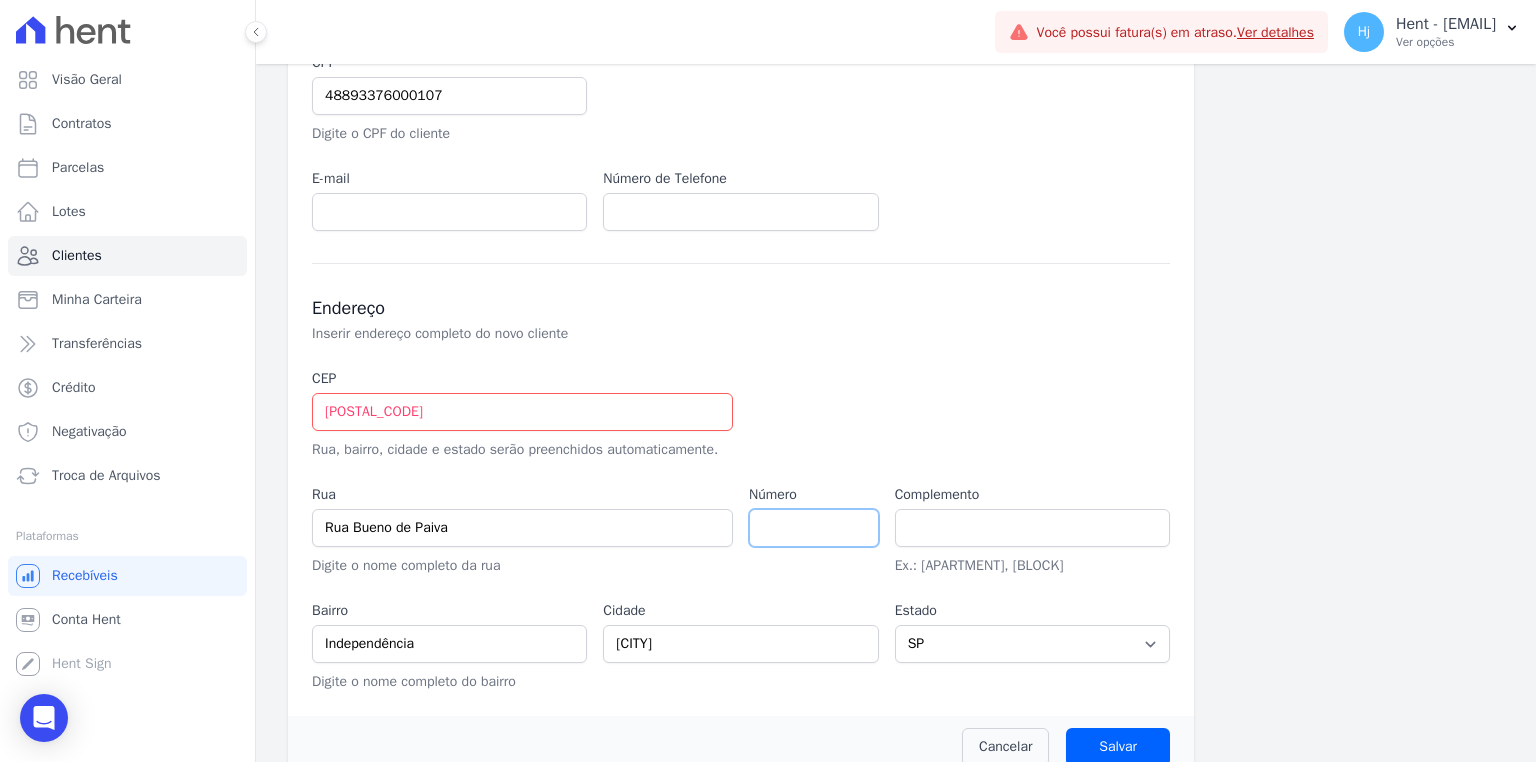 click at bounding box center (814, 528) 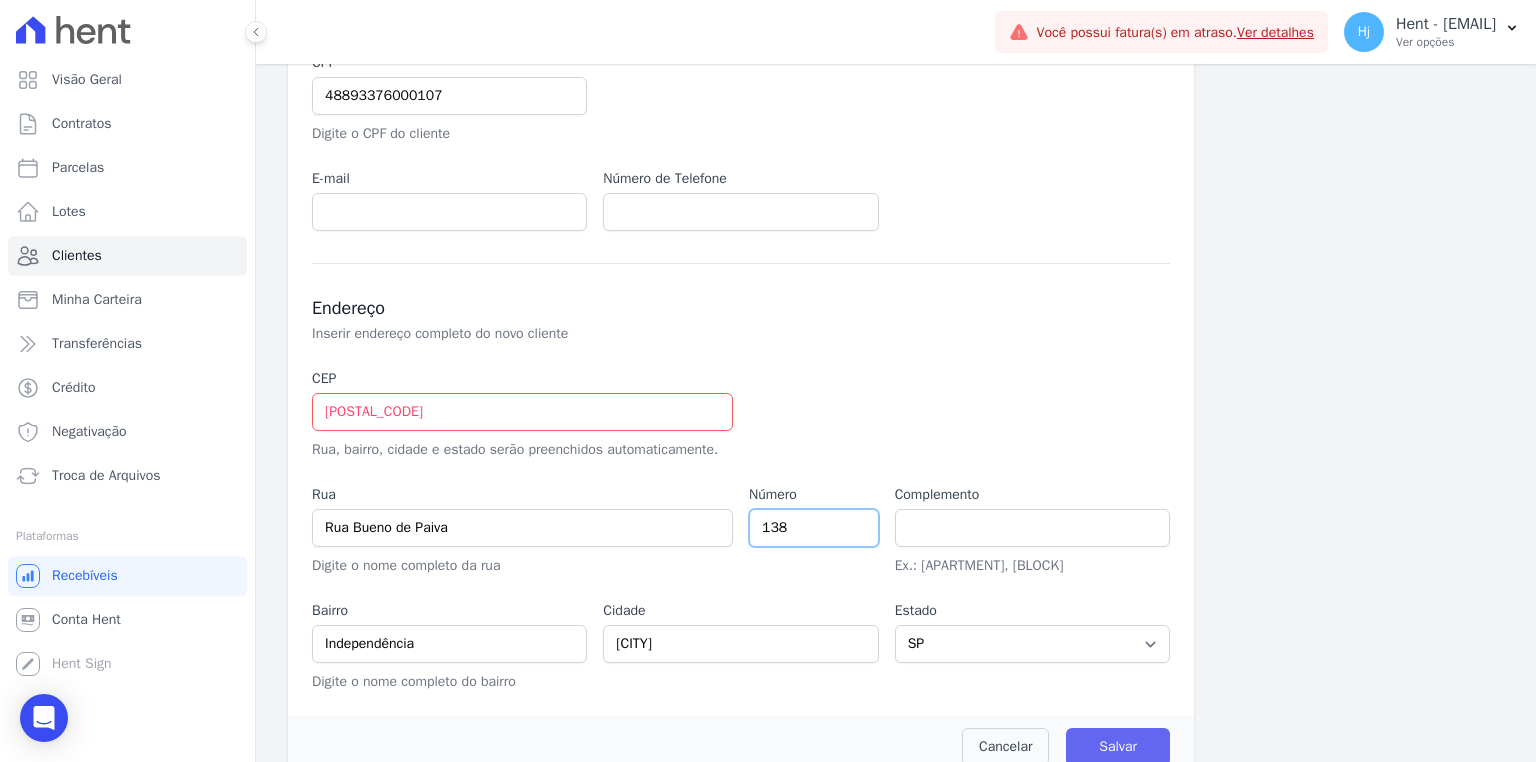 type on "138" 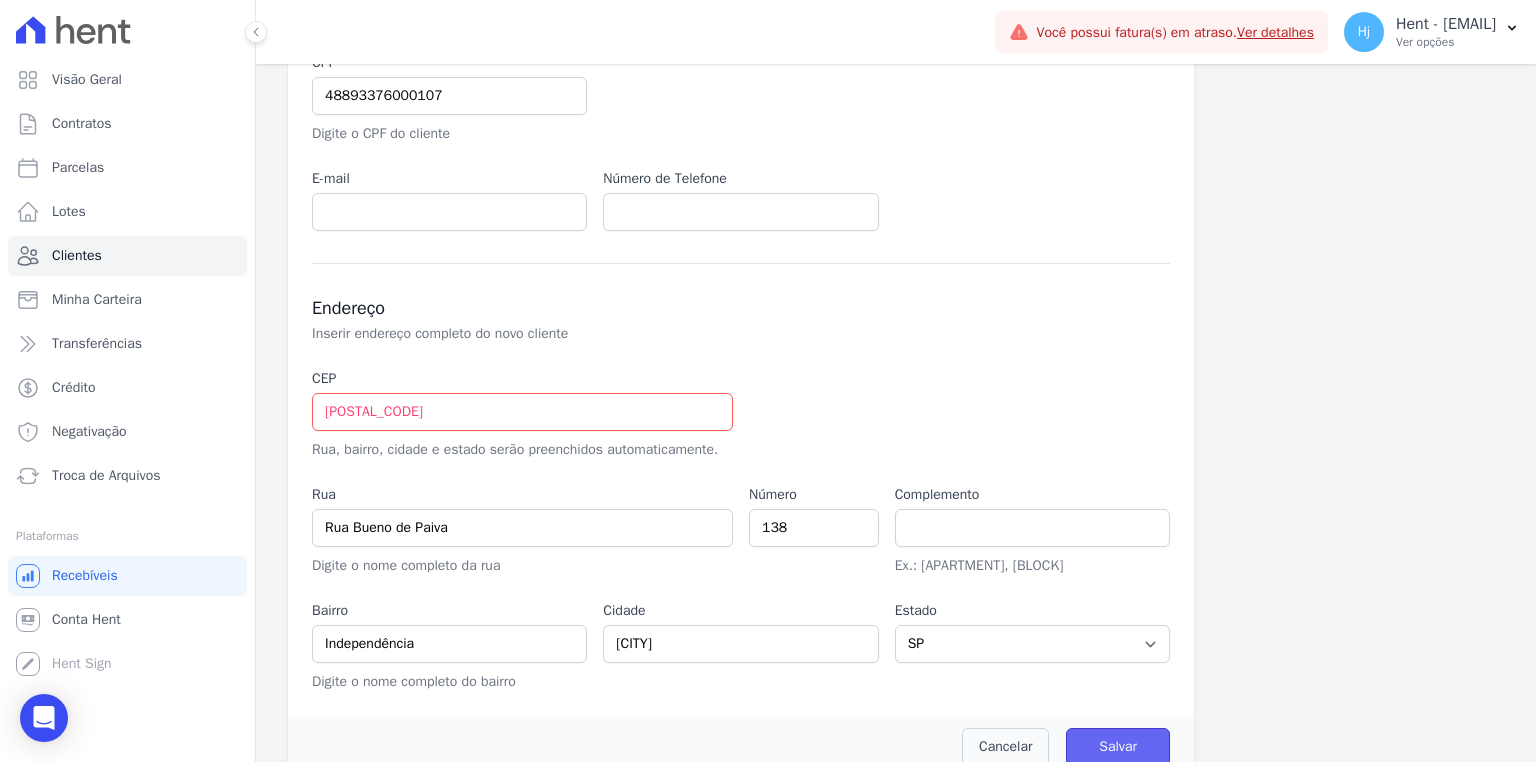 click on "Salvar" at bounding box center [1118, 747] 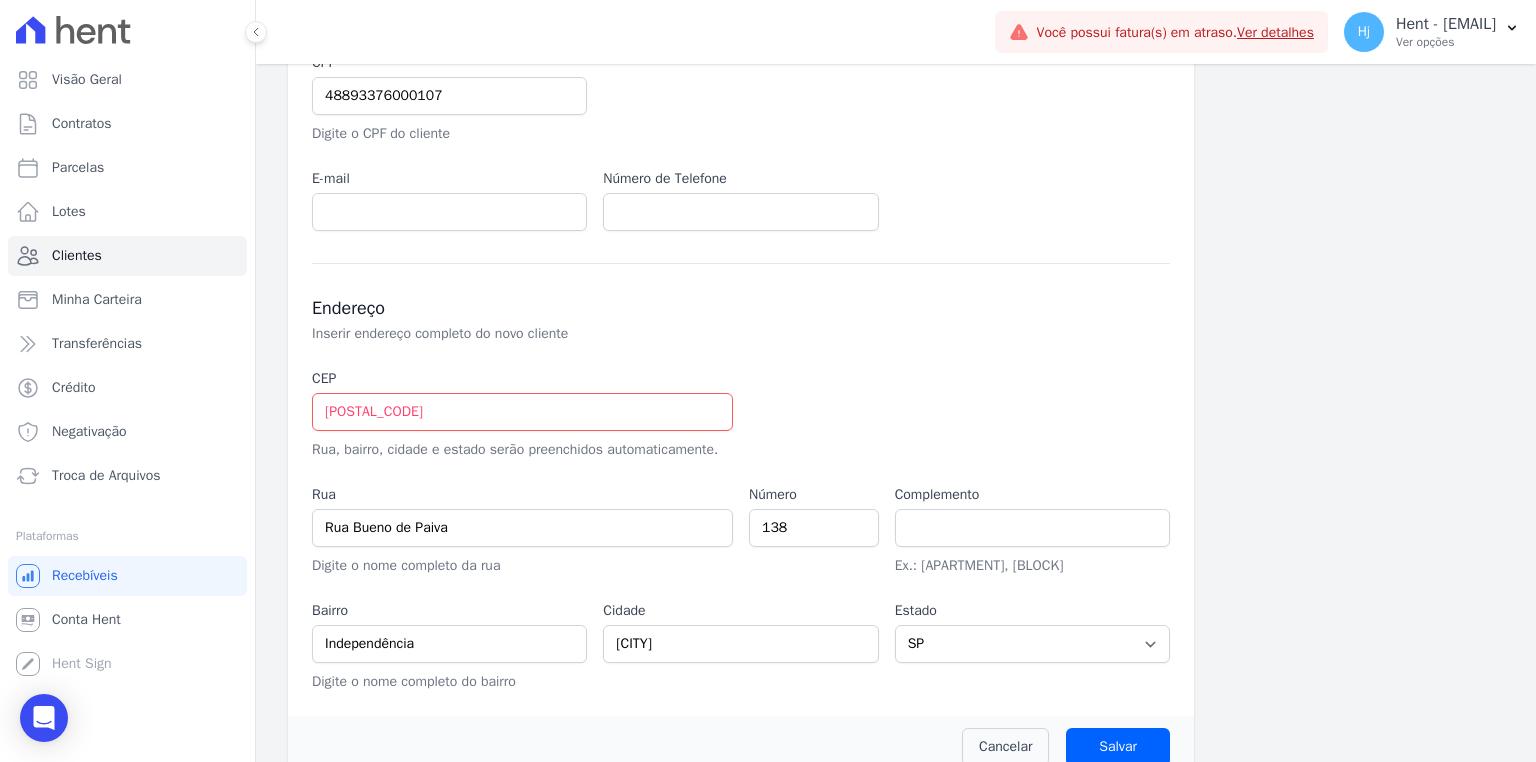 scroll, scrollTop: 0, scrollLeft: 0, axis: both 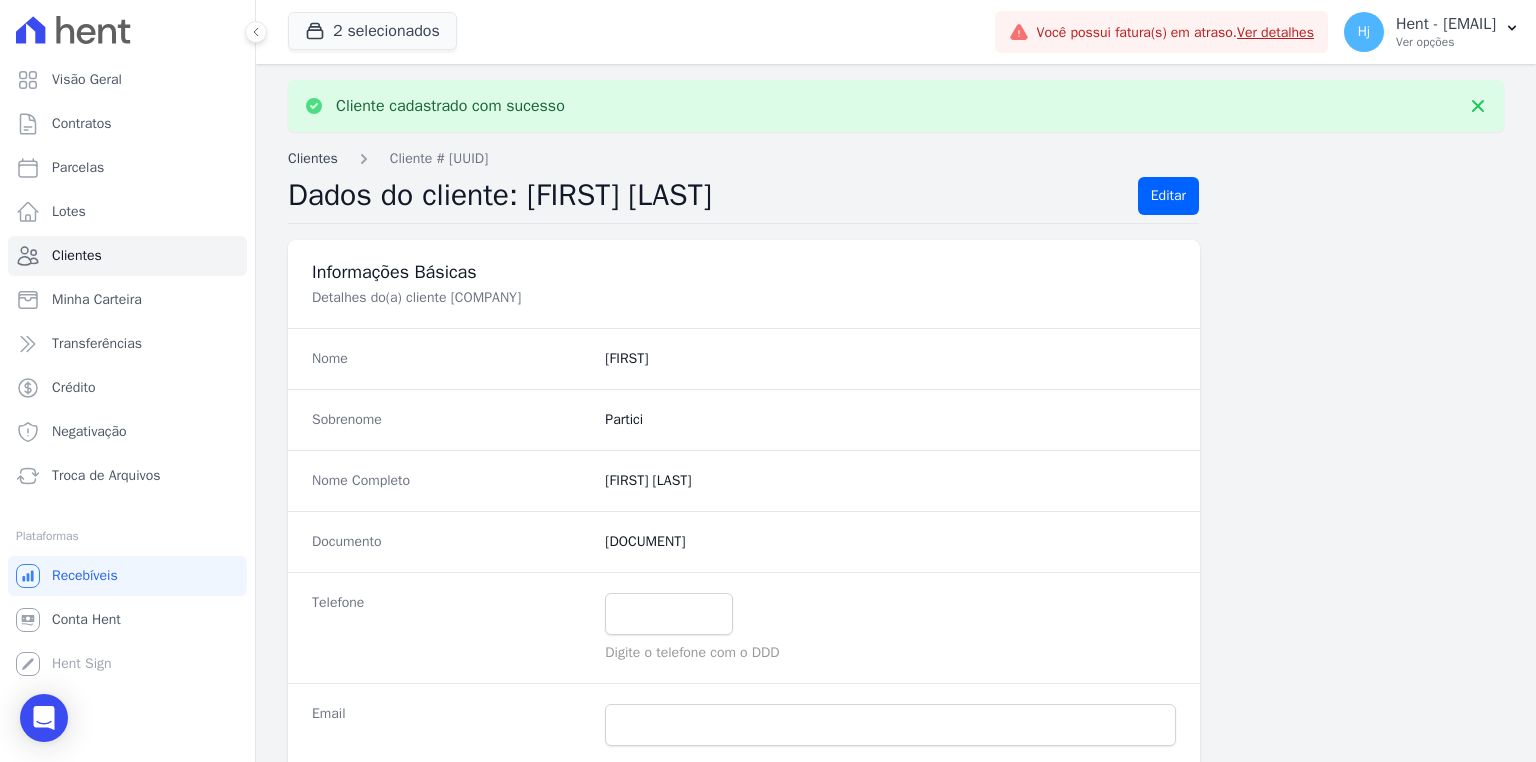 click on "Clientes" at bounding box center [313, 158] 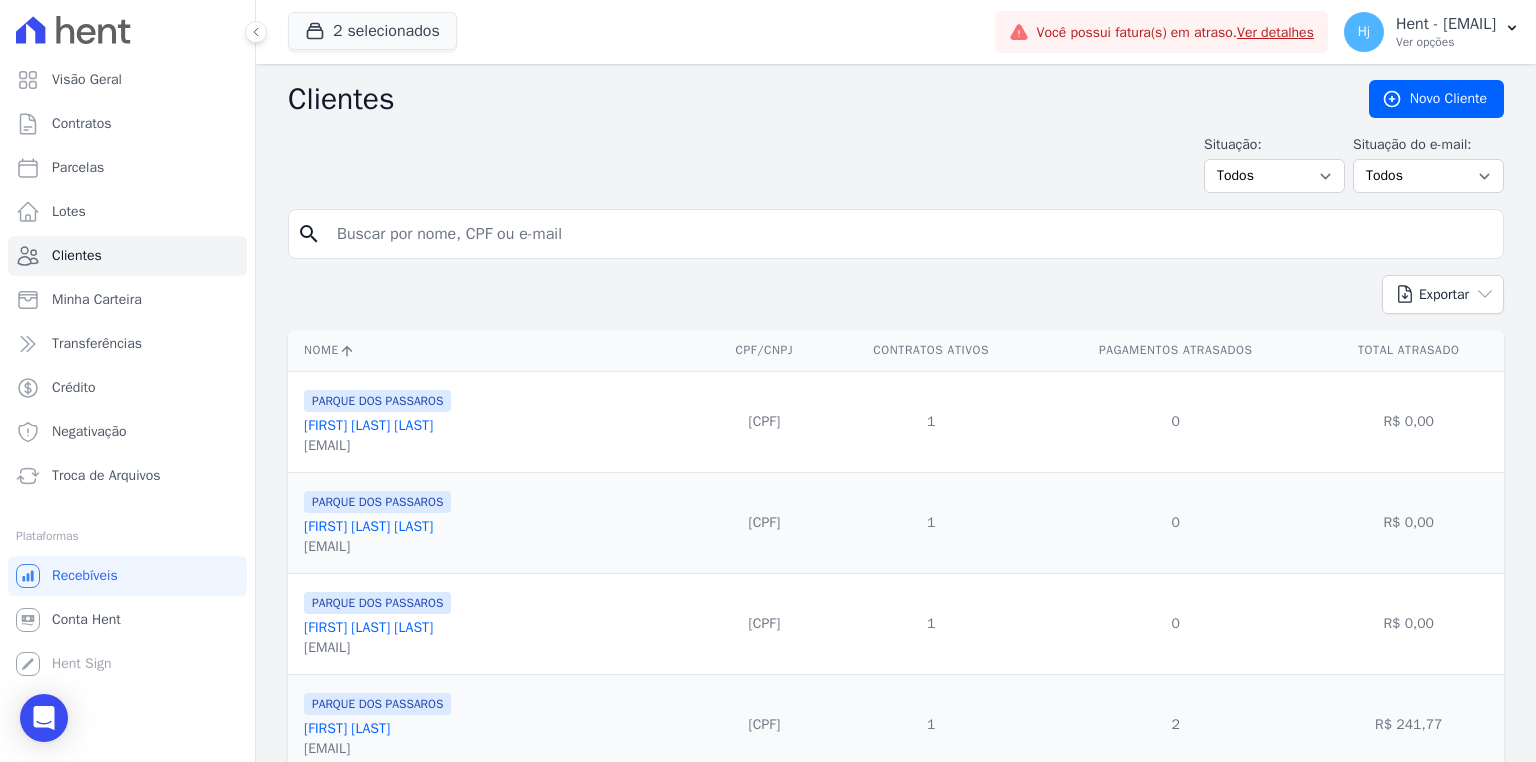 click on "search" at bounding box center [896, 234] 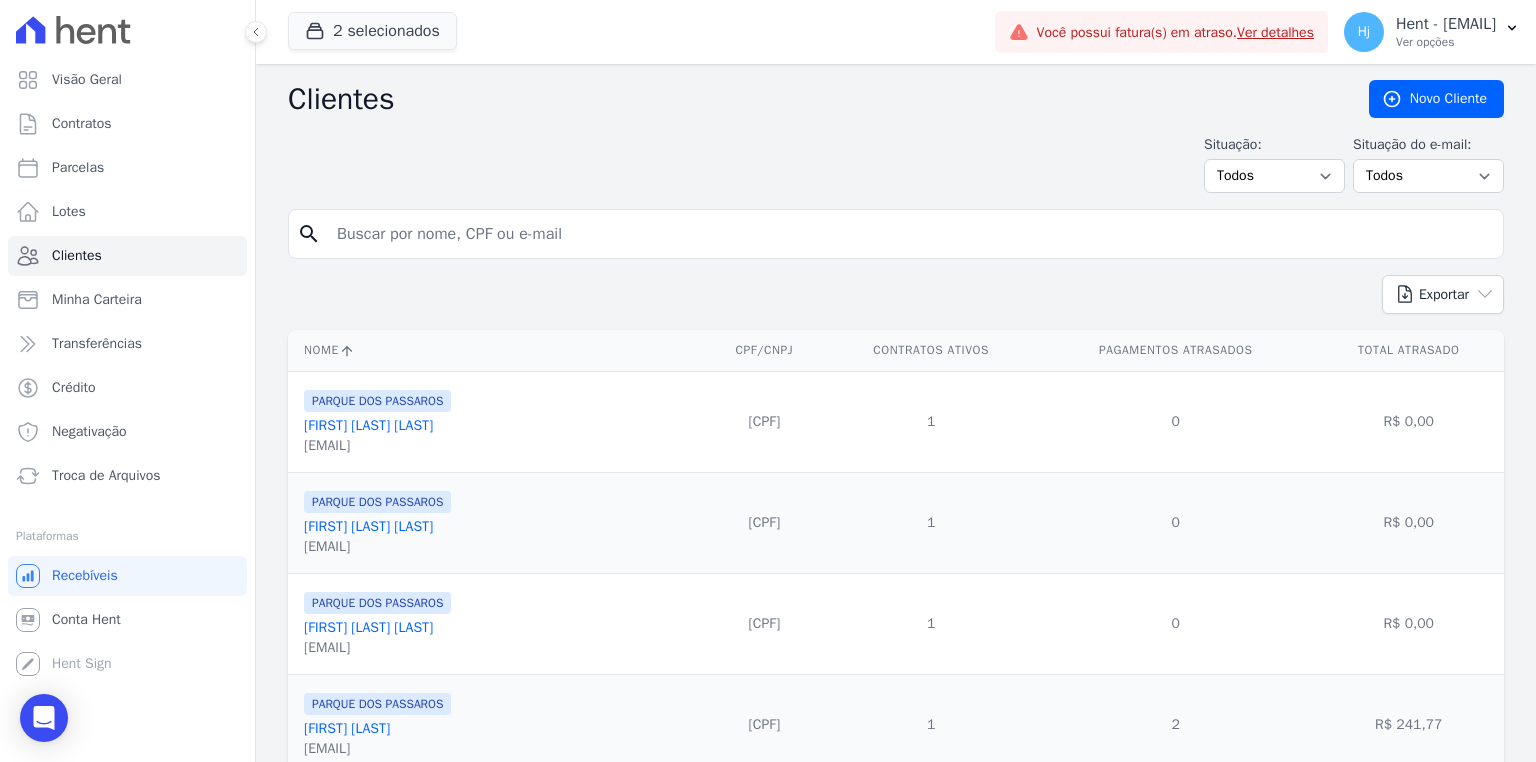 click at bounding box center (910, 234) 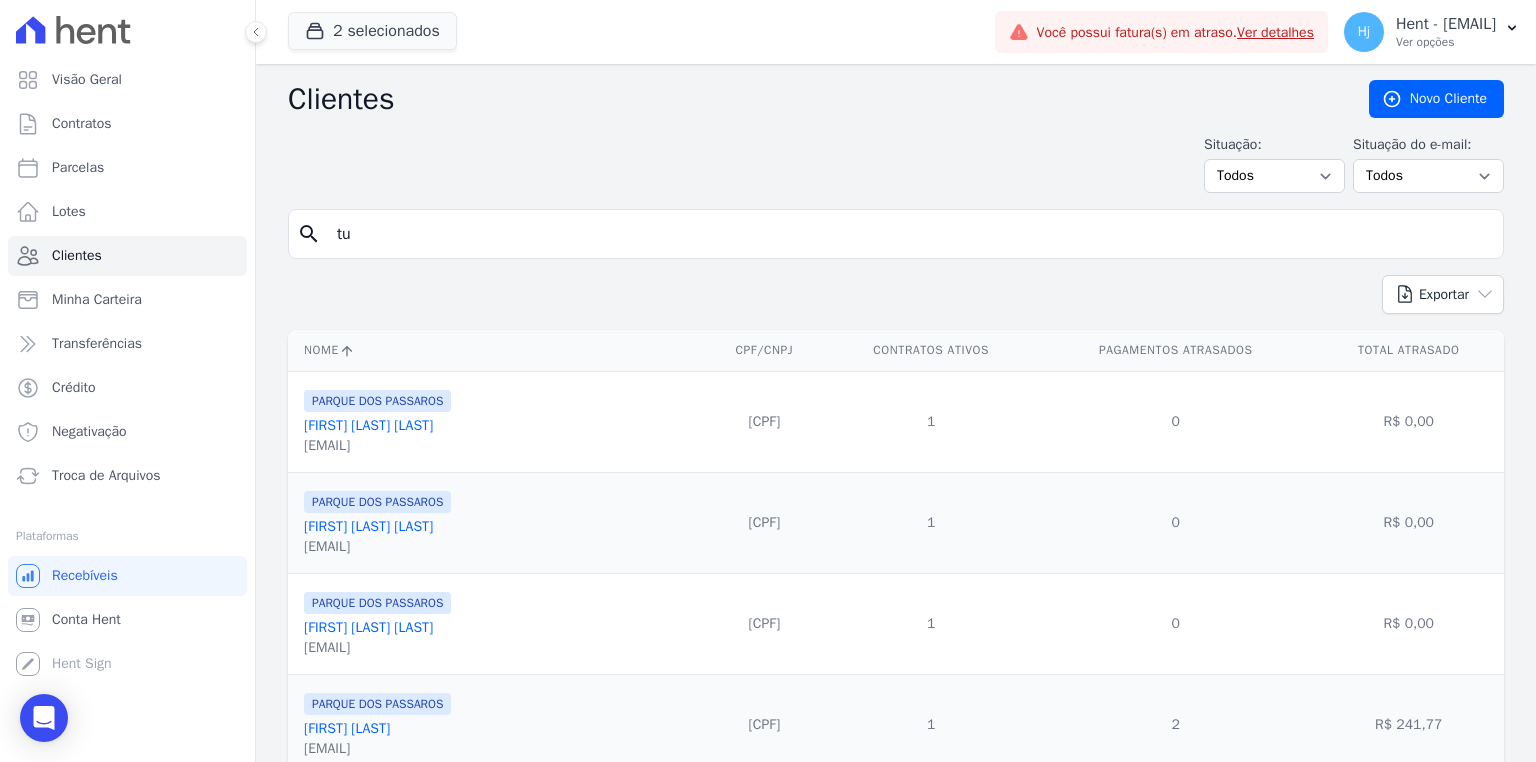 type on "[COMPANY]" 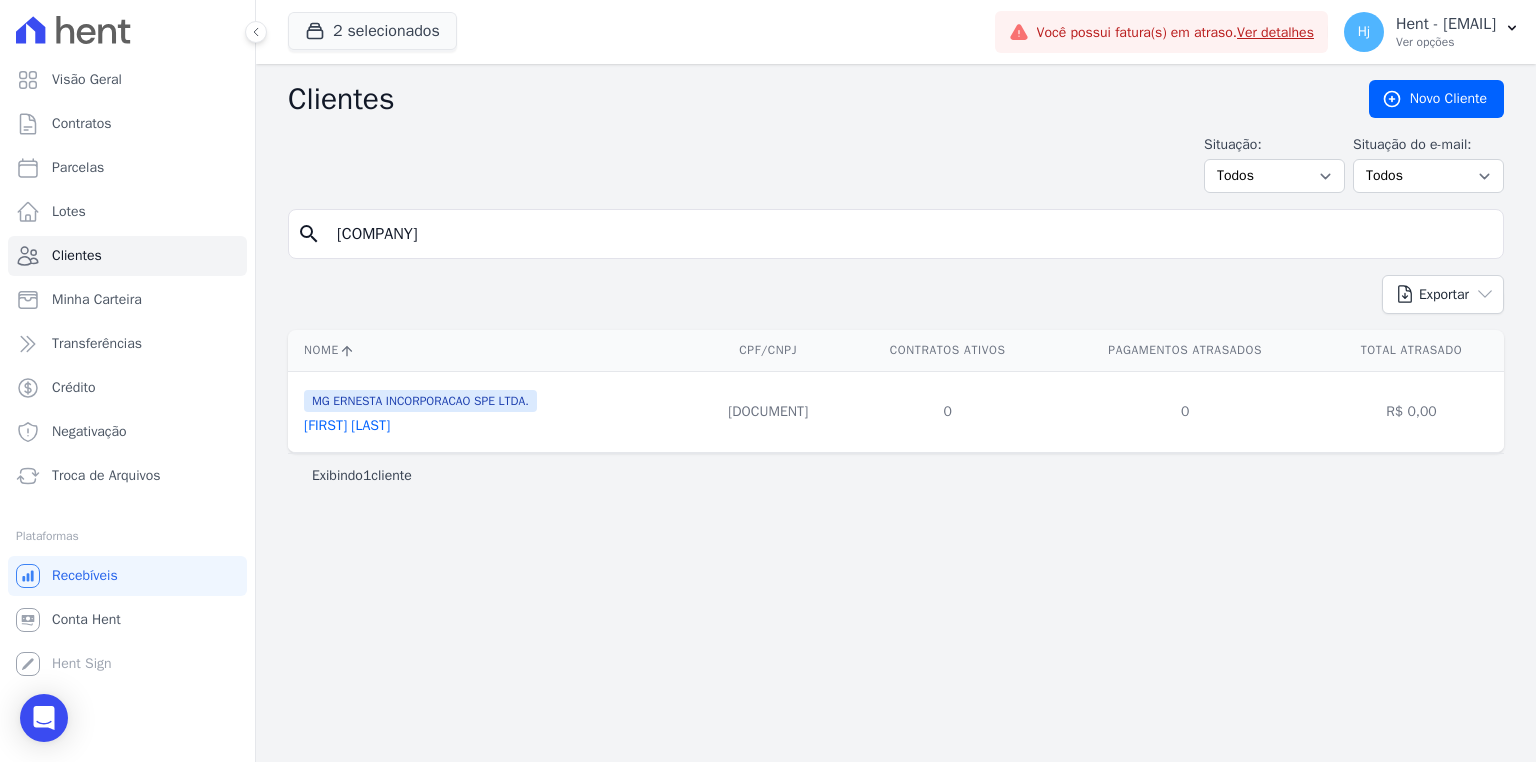 click on "[FIRST] [LAST]" at bounding box center [347, 425] 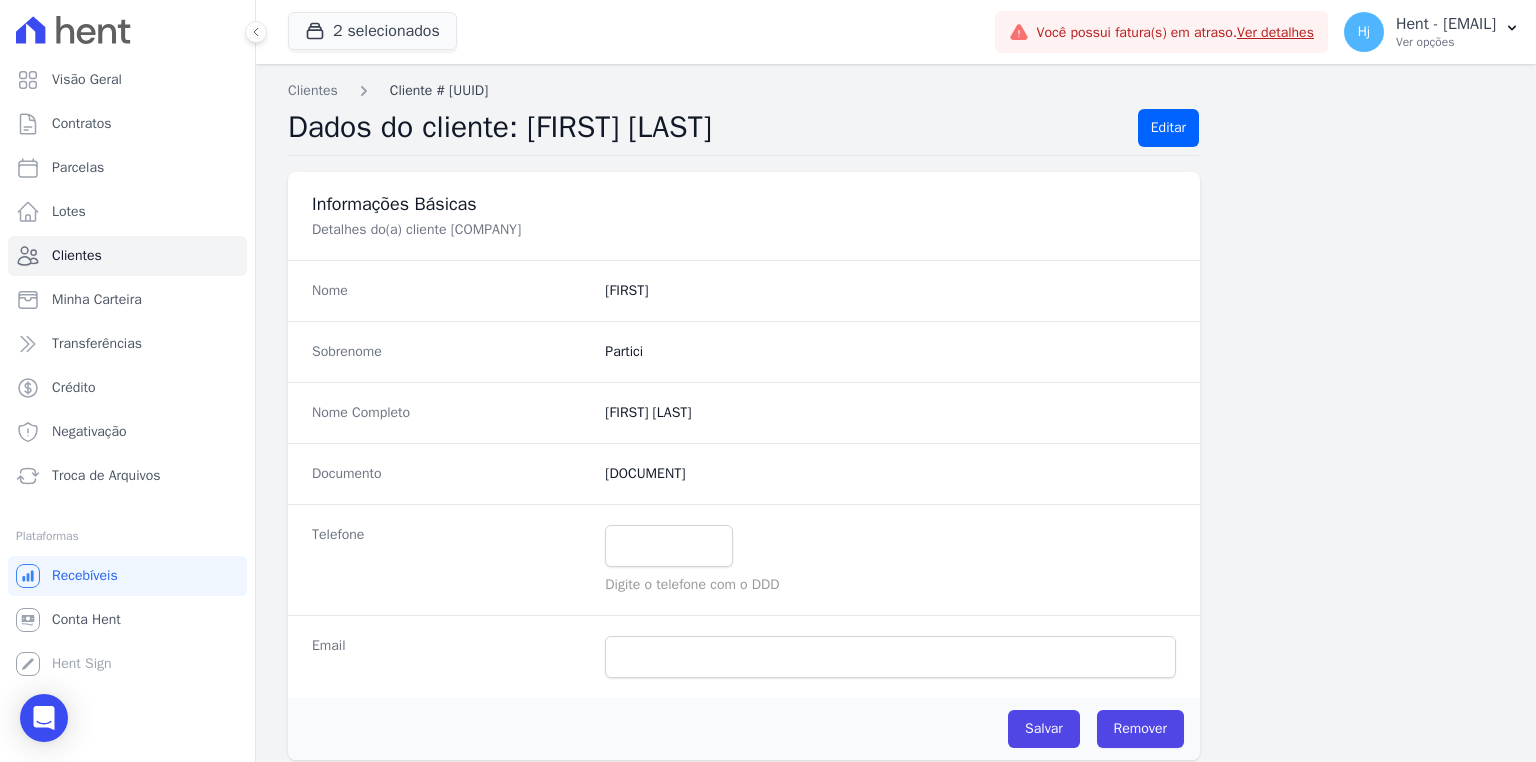 drag, startPoint x: 509, startPoint y: 88, endPoint x: 405, endPoint y: 88, distance: 104 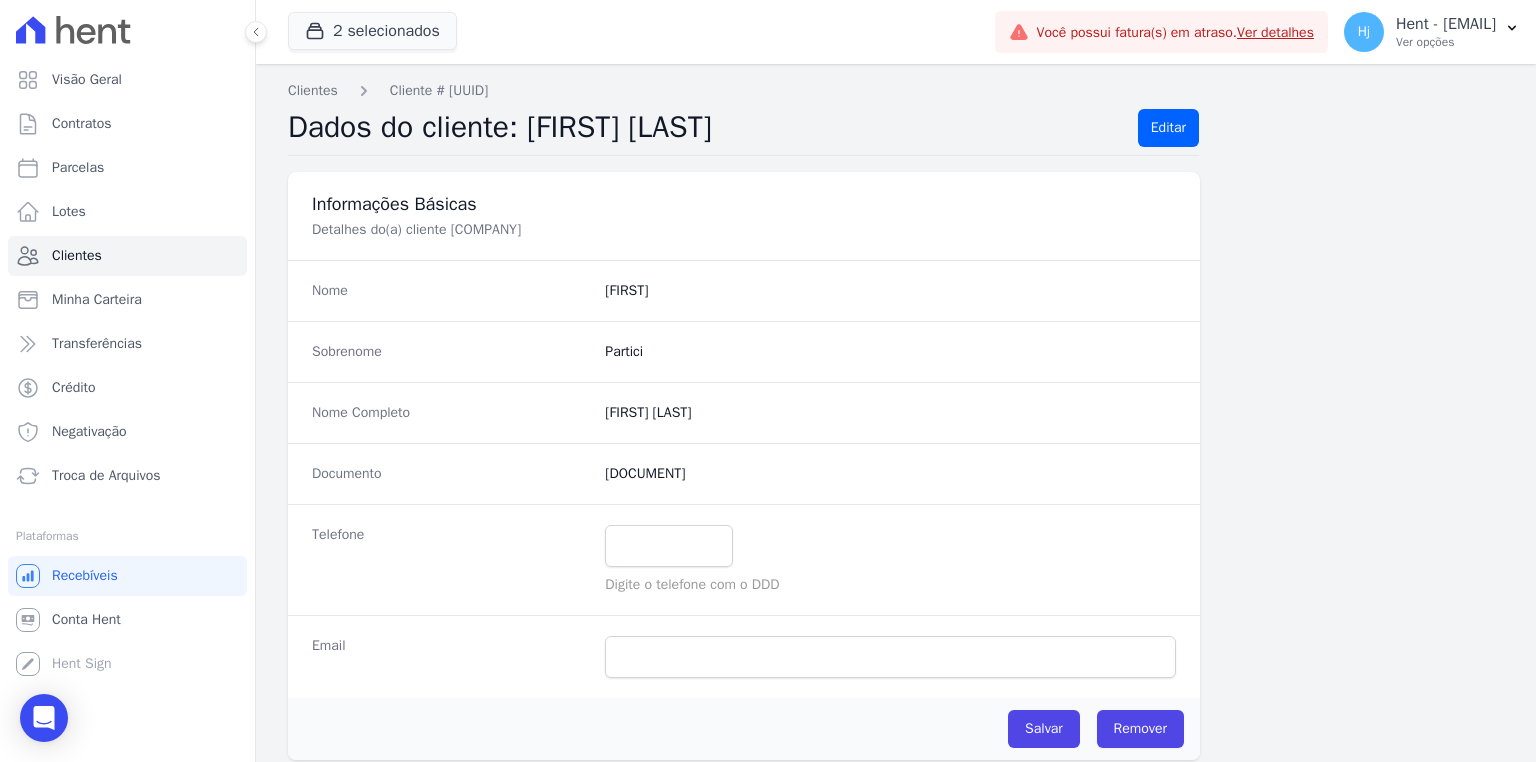 click on "Informações Básicas
Detalhes do(a) cliente [FIRST] [LAST]
Nome
[FIRST]
Sobrenome
[LAST]
Nome Completo
[FIRST] [LAST]
Documento
[DOCUMENT]
Telefone
Digite o telefone com o DDD
Email" at bounding box center [896, 967] 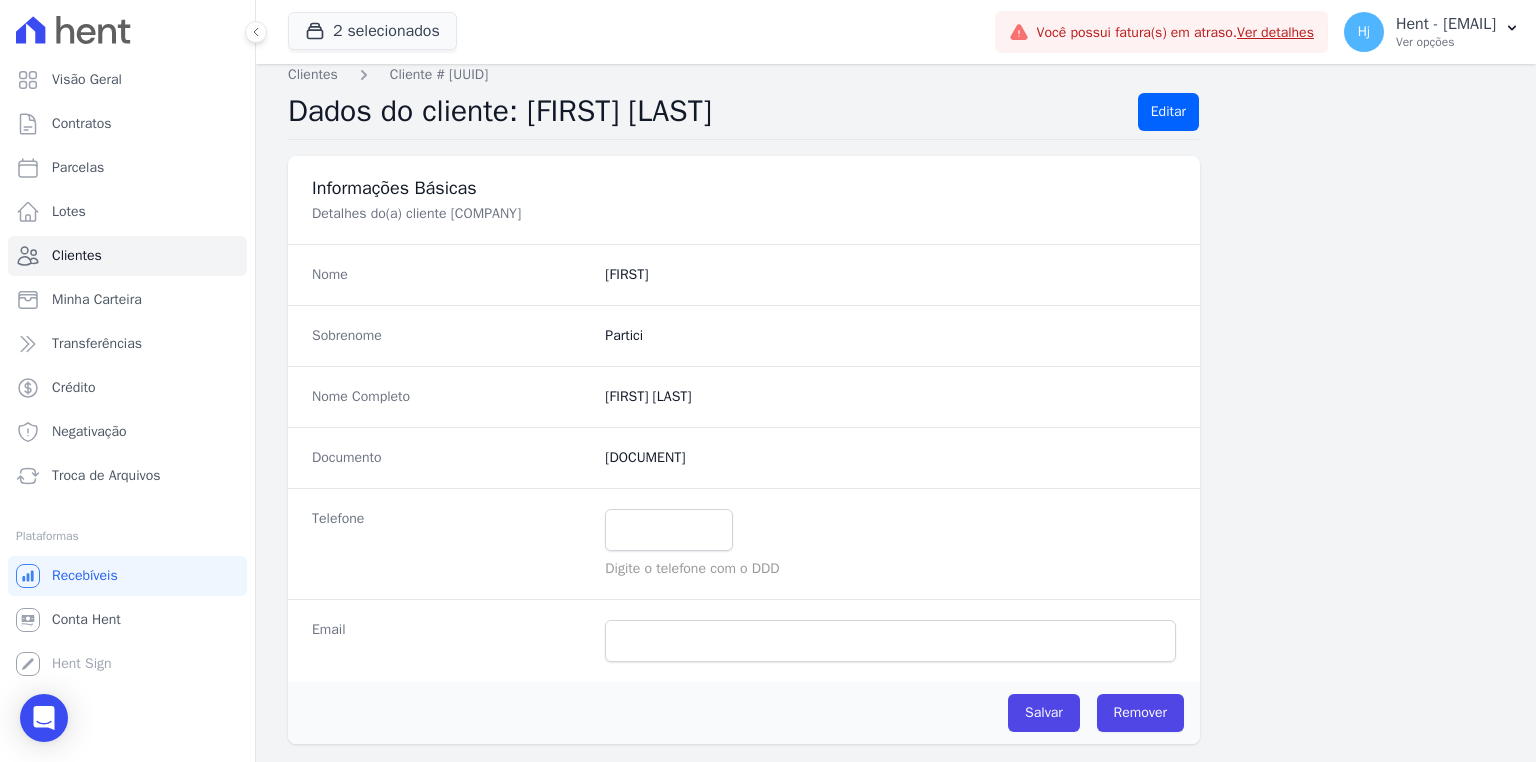 scroll, scrollTop: 0, scrollLeft: 0, axis: both 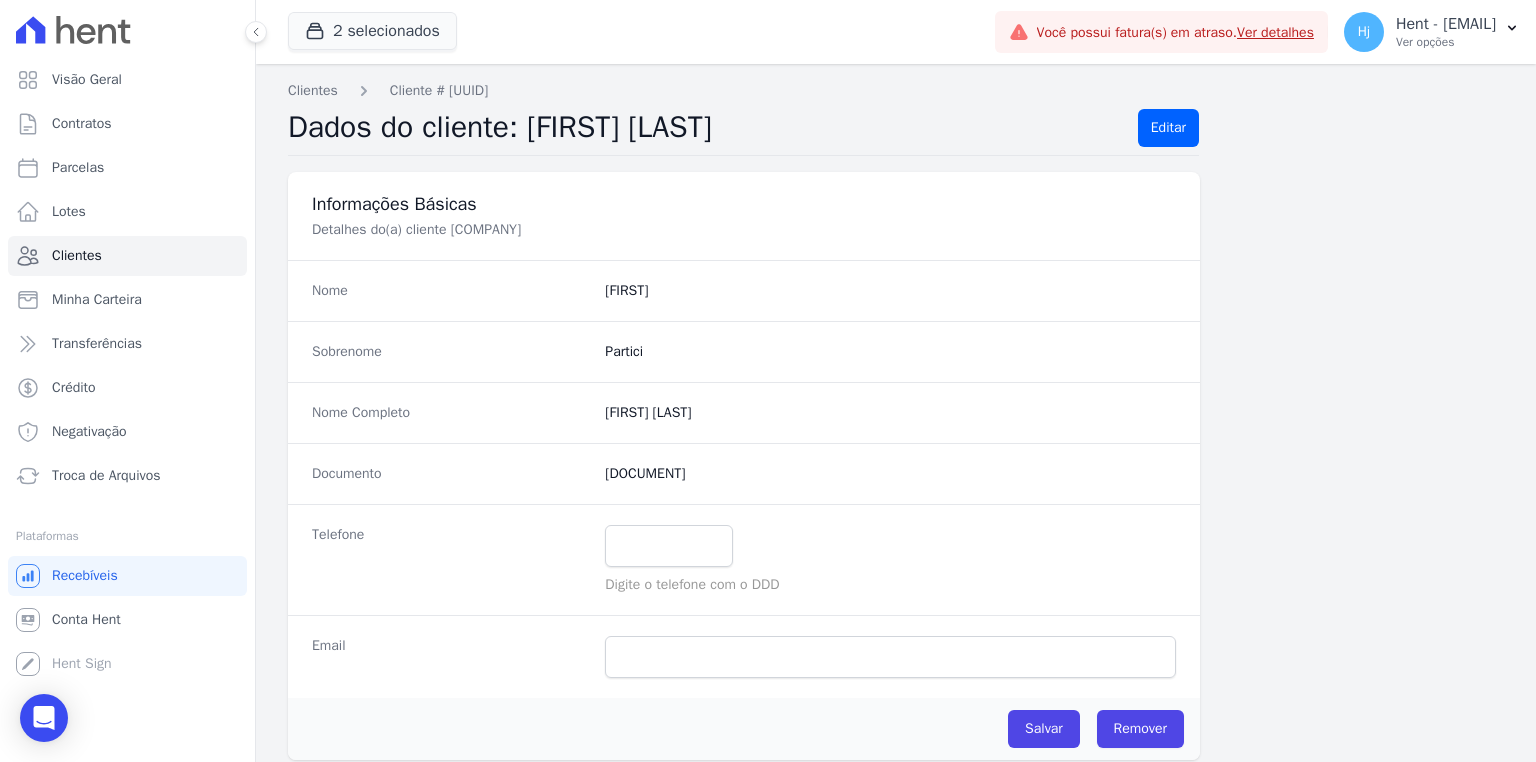 click 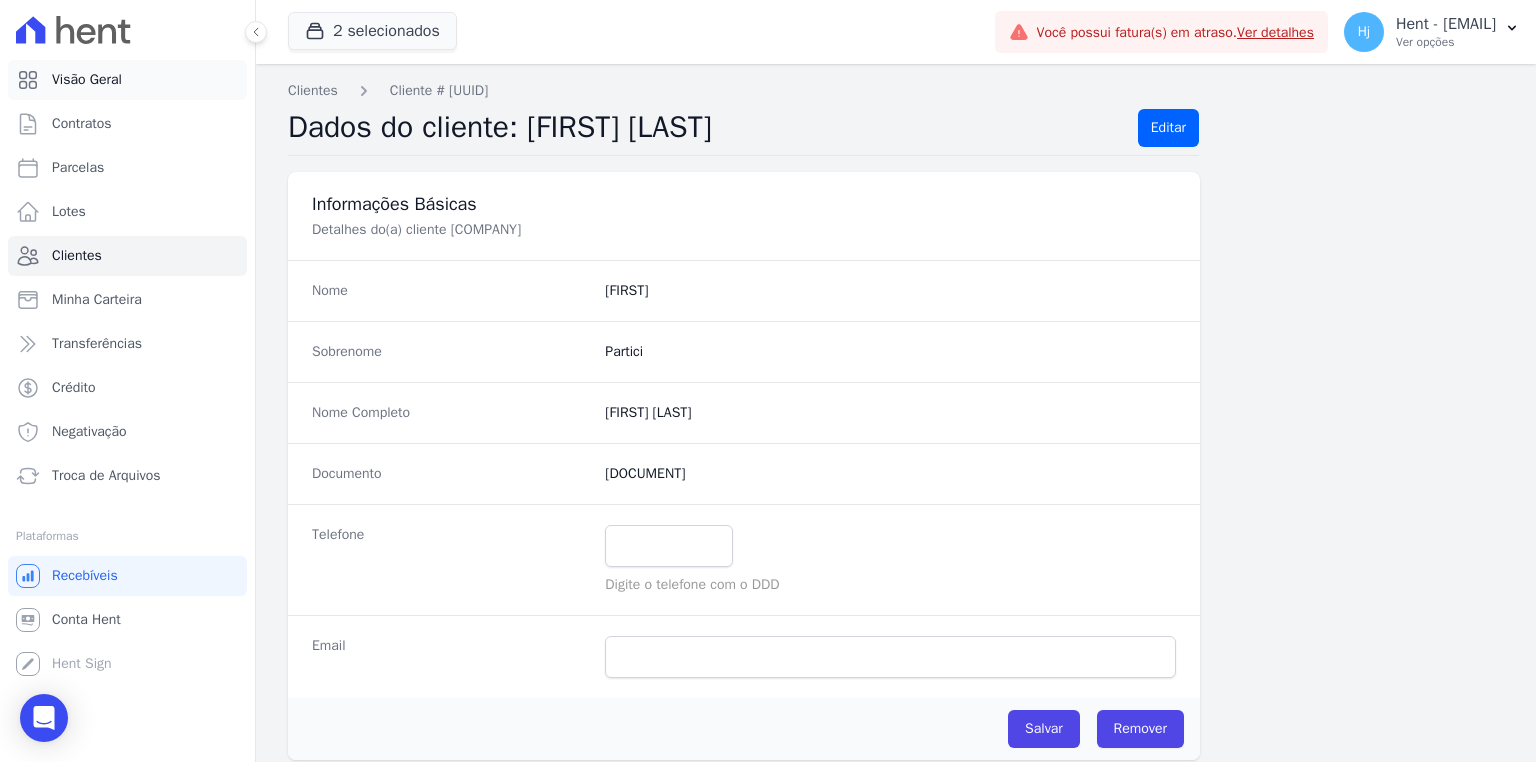 click on "Visão Geral" at bounding box center [87, 80] 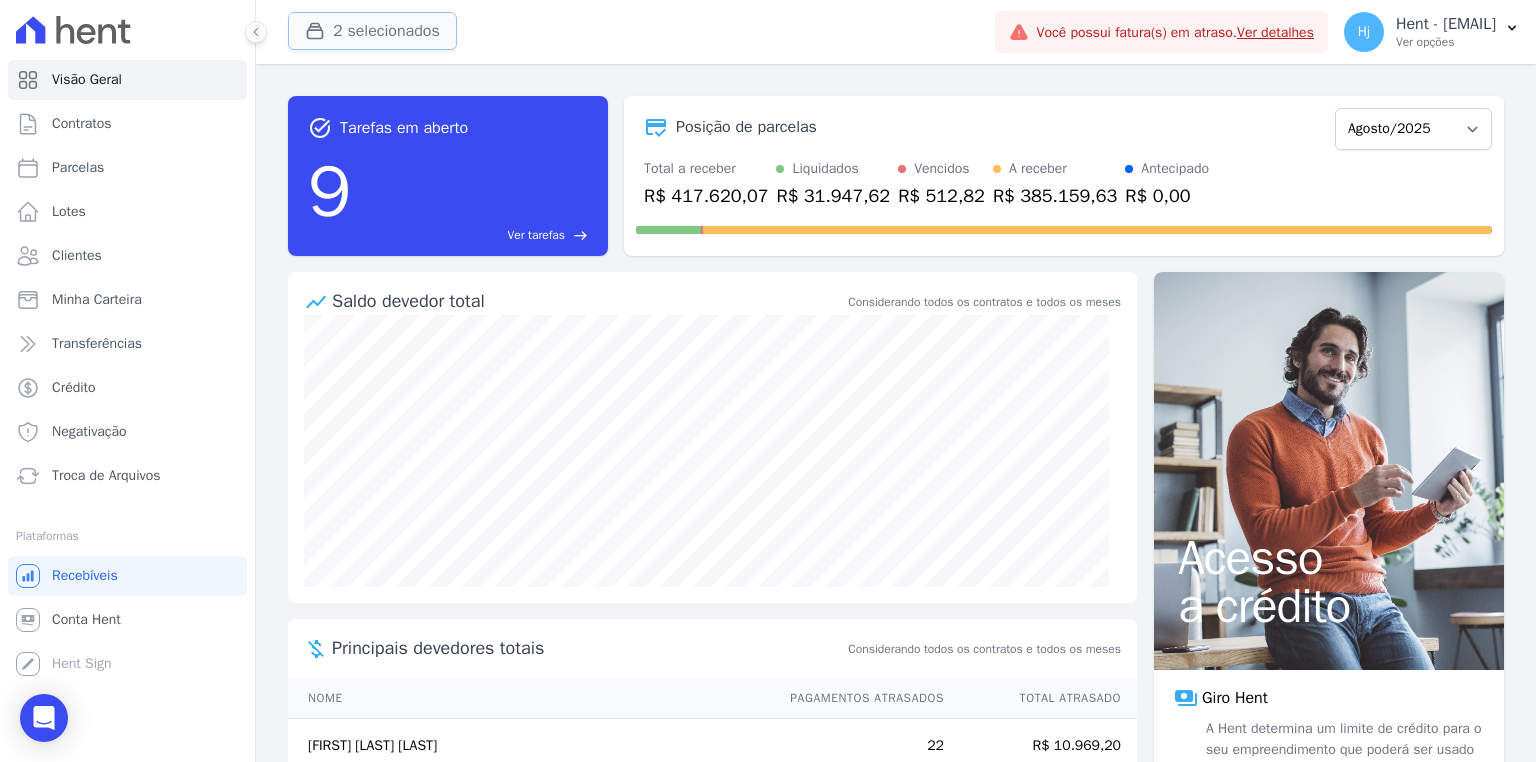 click on "2 selecionados" at bounding box center (372, 31) 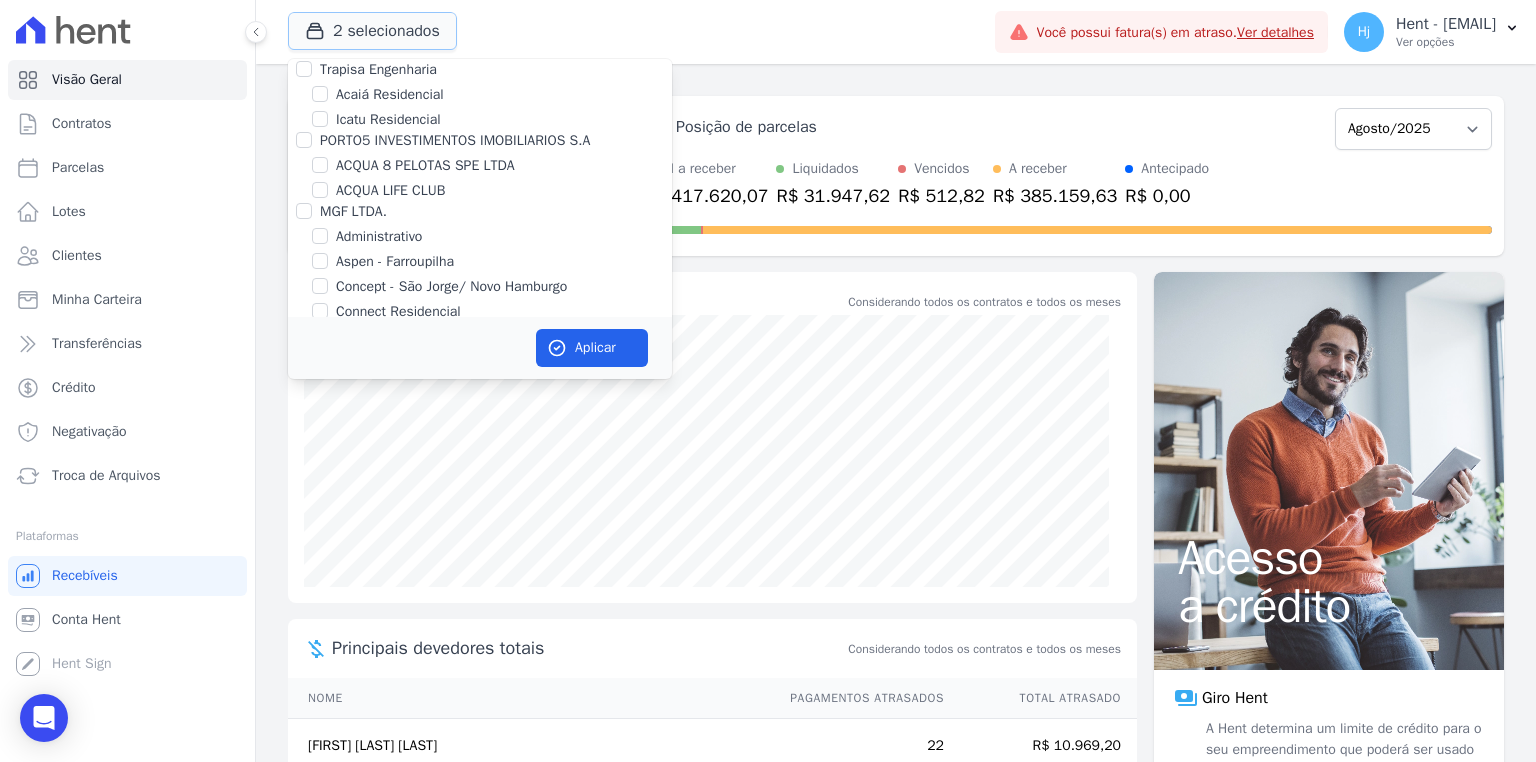 scroll, scrollTop: 0, scrollLeft: 0, axis: both 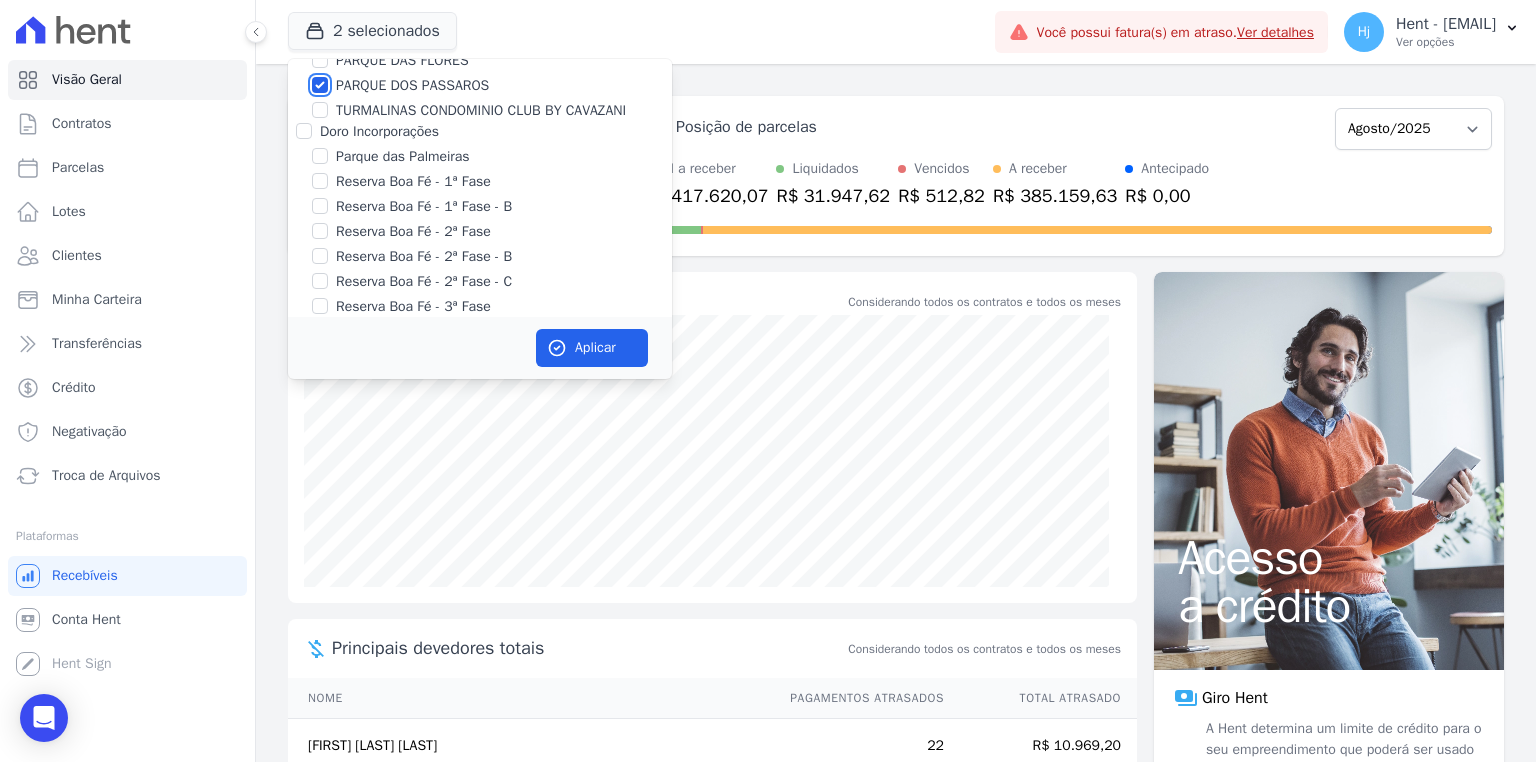 click on "PARQUE DOS PASSAROS" at bounding box center [320, 85] 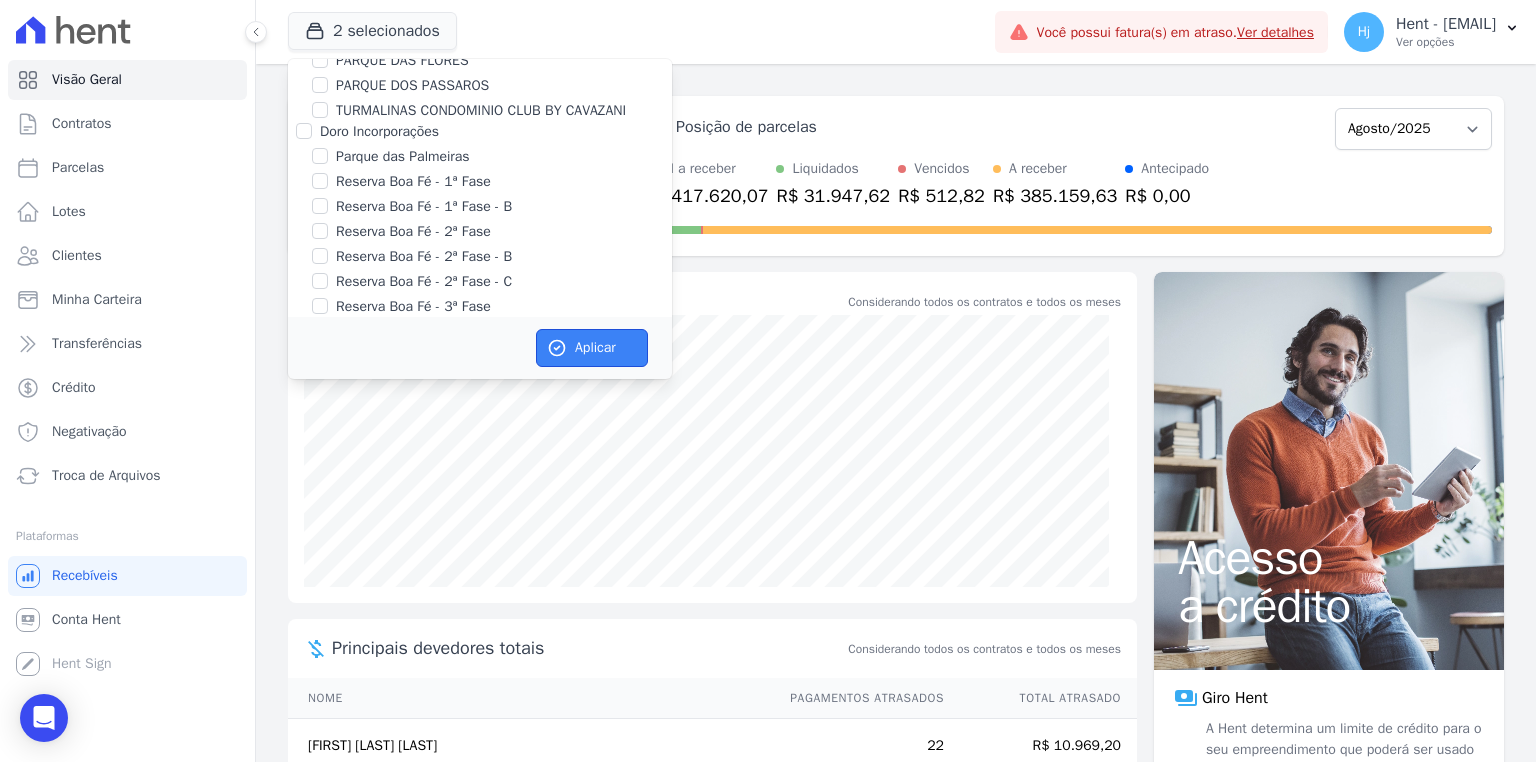 click on "Aplicar" at bounding box center (592, 348) 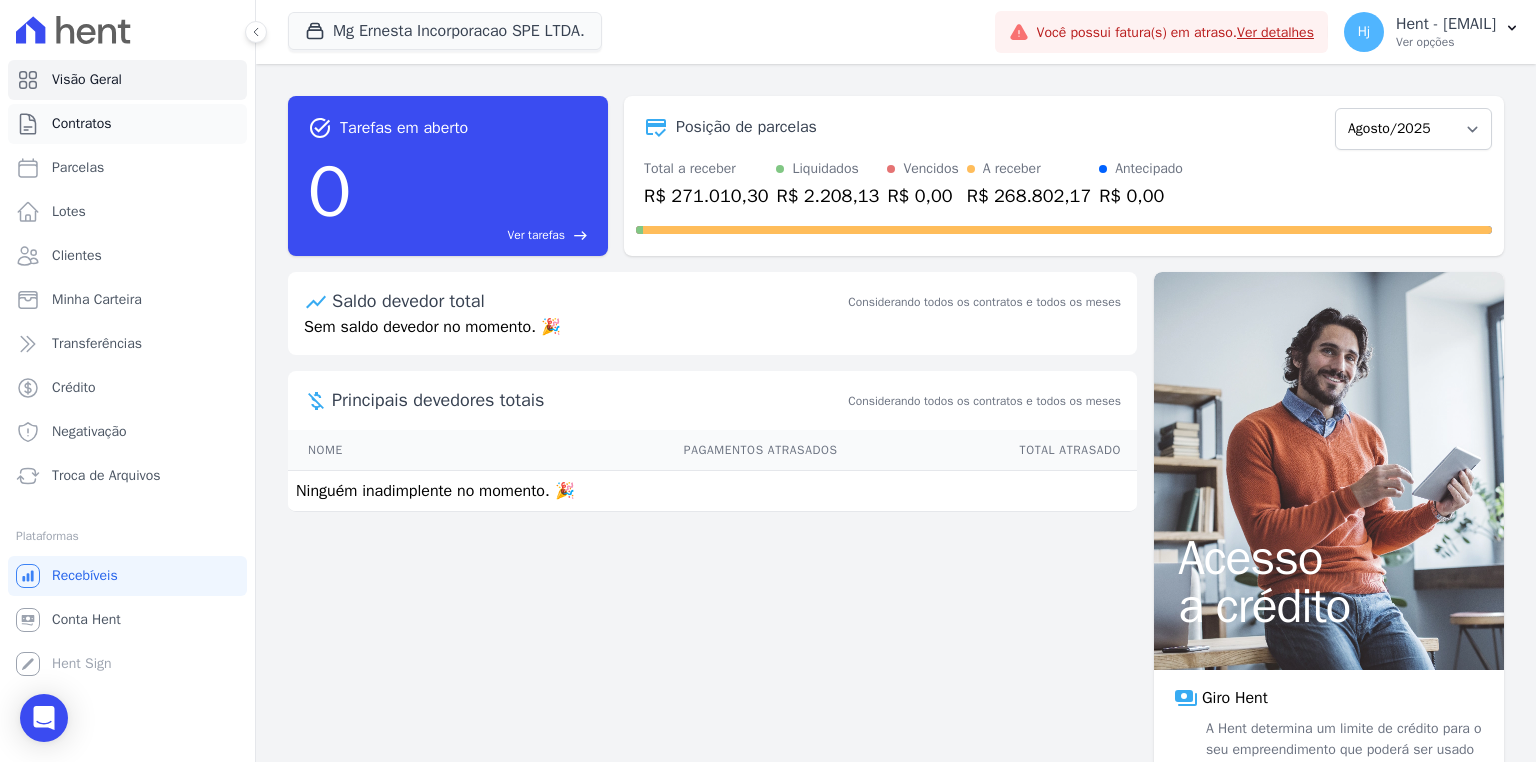 click on "Contratos" at bounding box center [82, 124] 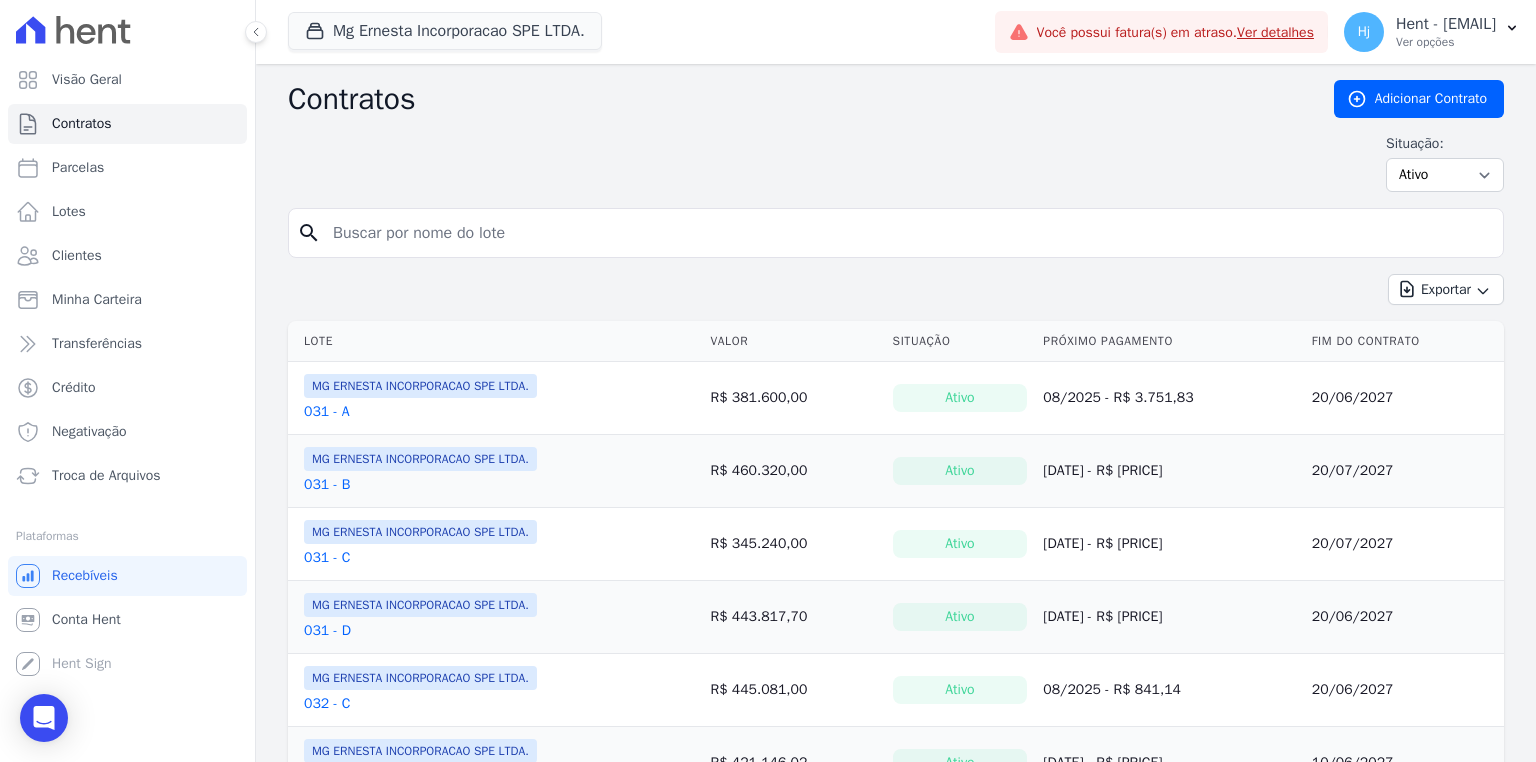 click at bounding box center (908, 233) 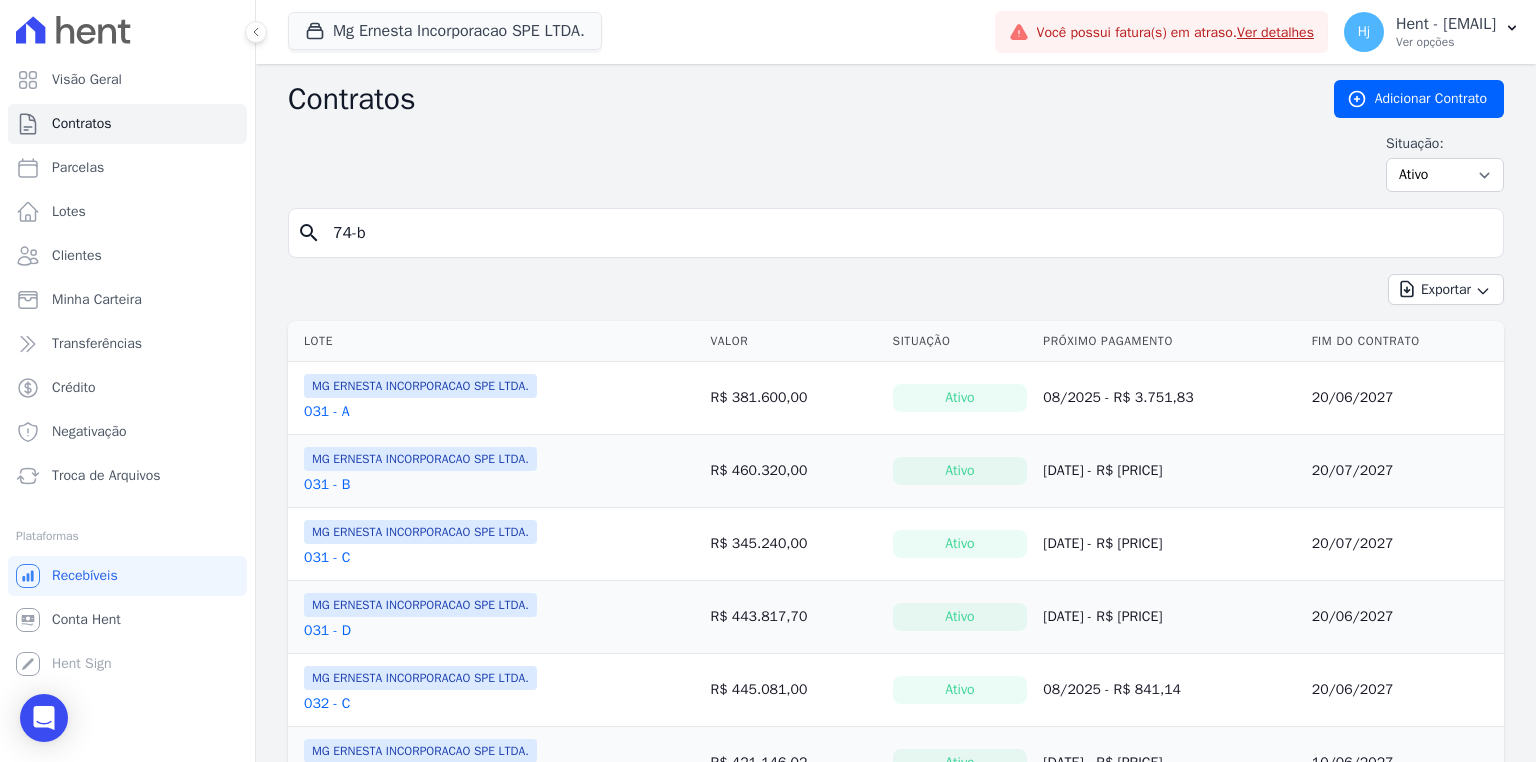 type on "74-b" 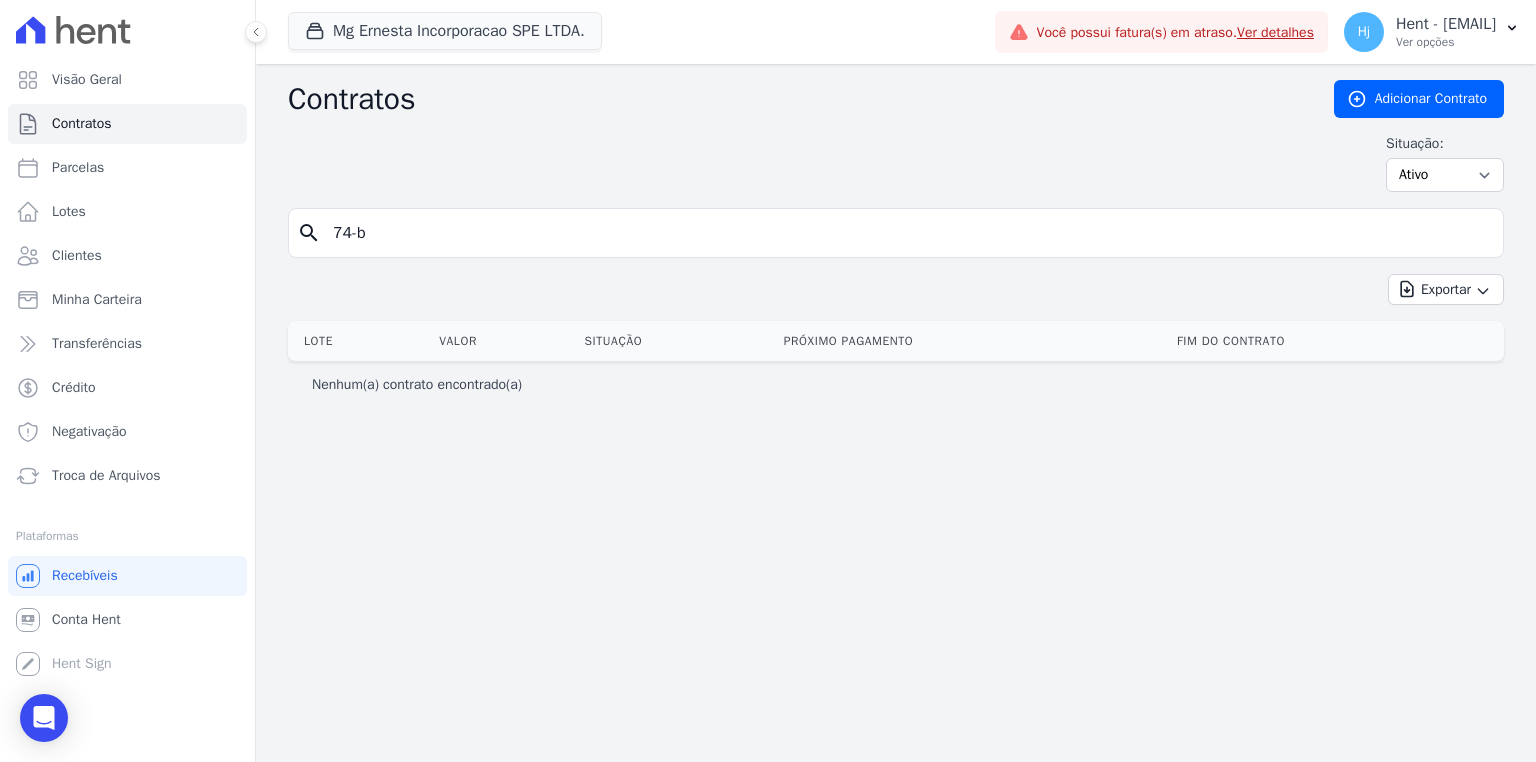 click on "74-b" at bounding box center (908, 233) 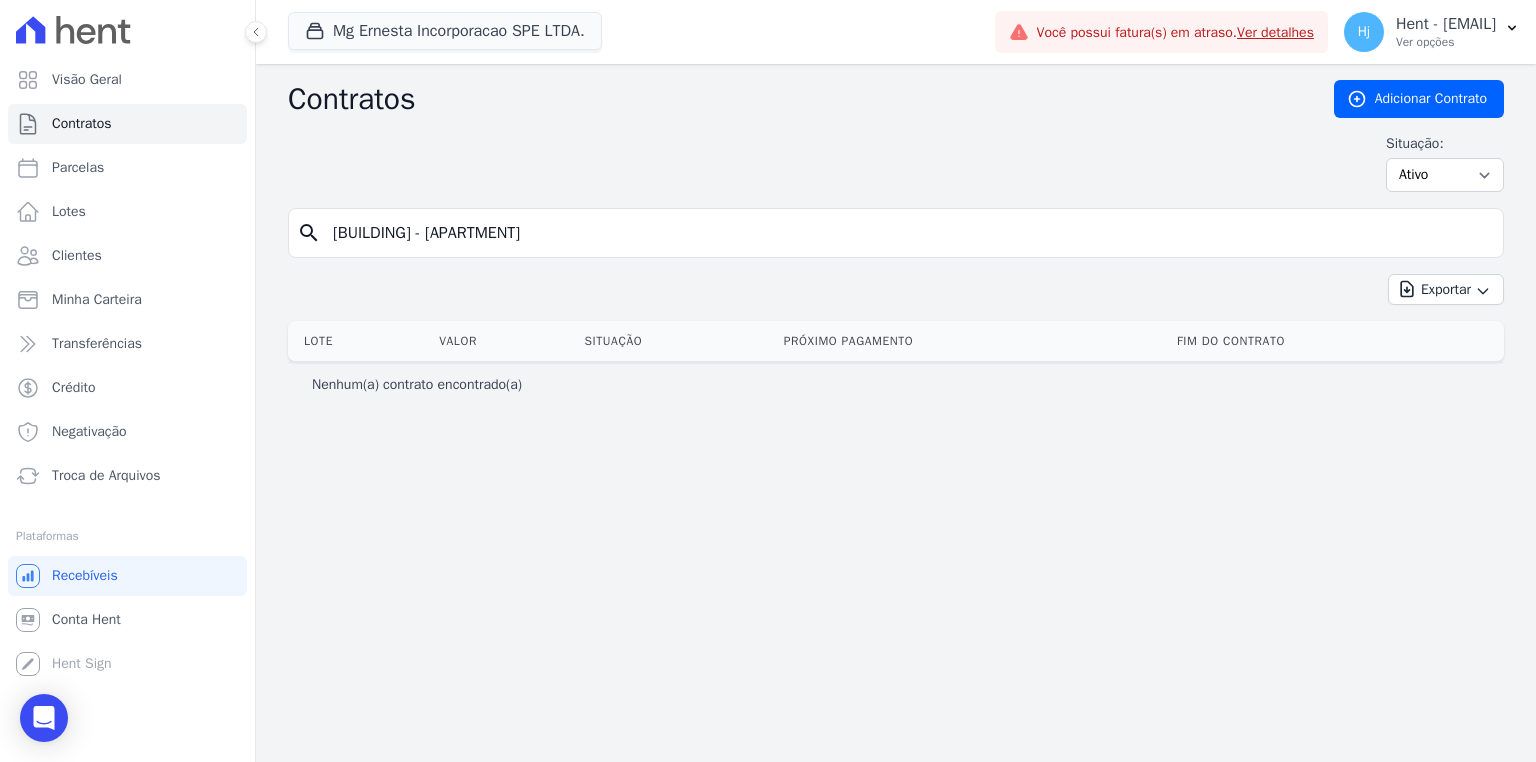 type on "[BUILDING] - [APARTMENT]" 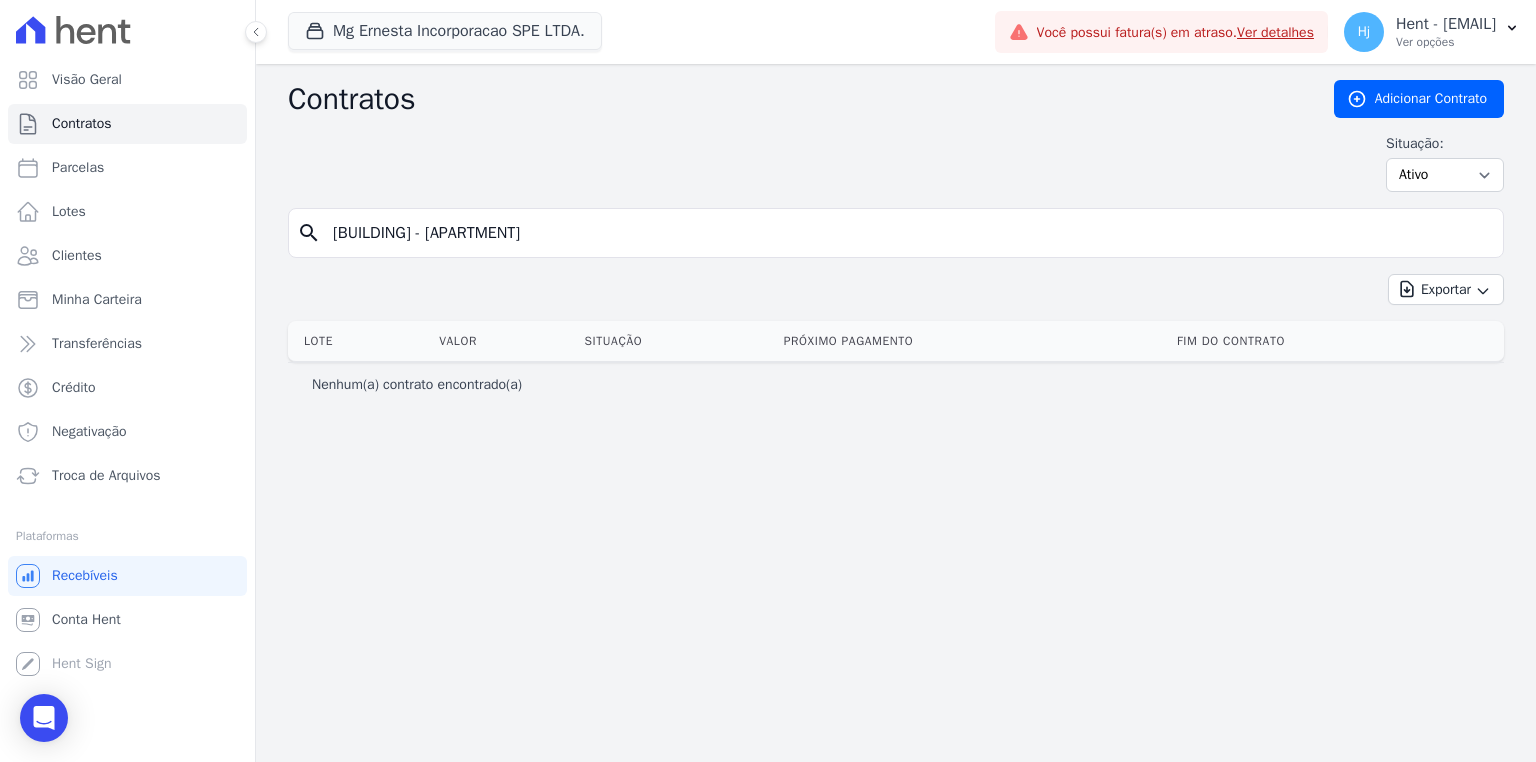 click on "[BUILDING] - [APARTMENT]" at bounding box center [908, 233] 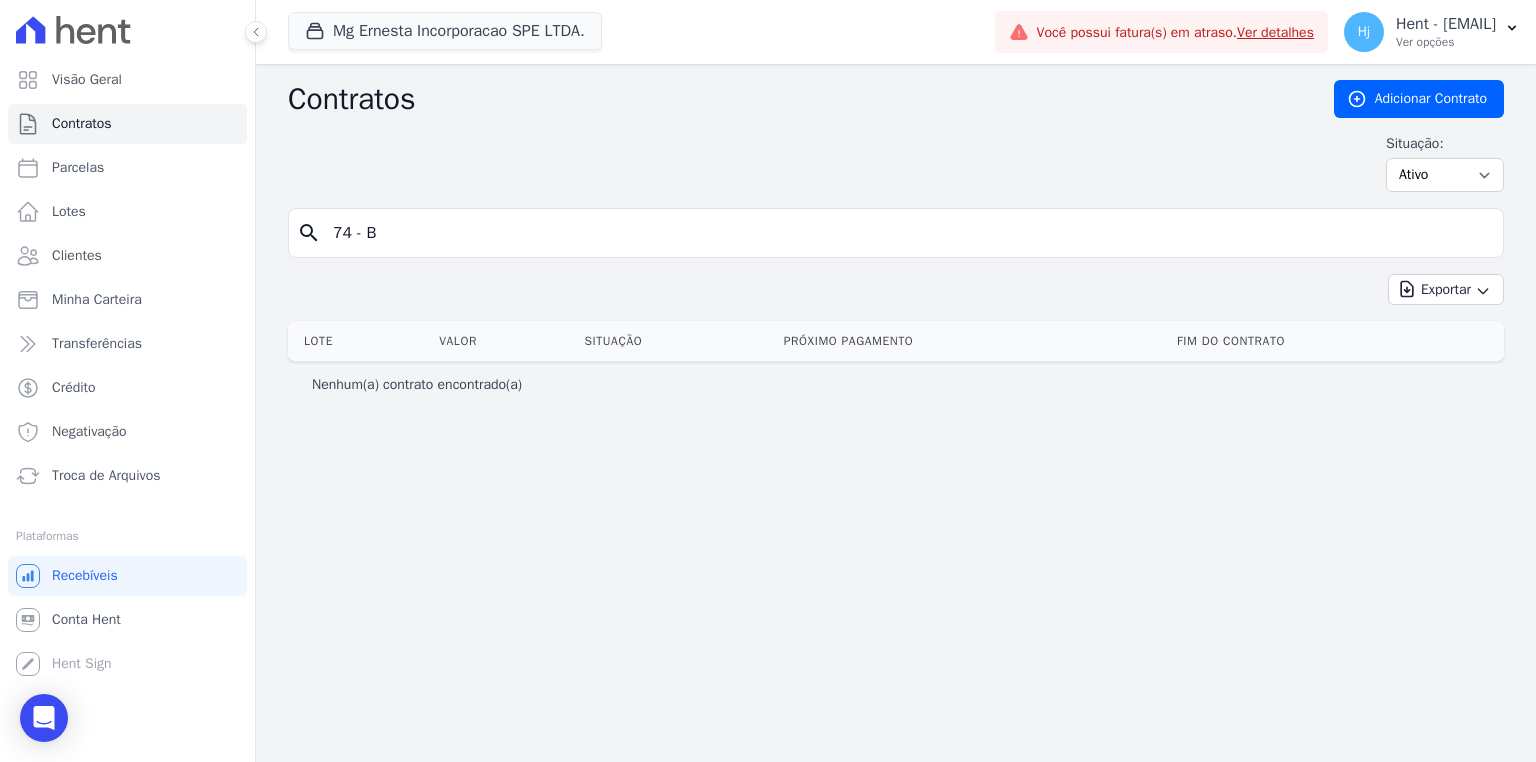 type on "74 - B" 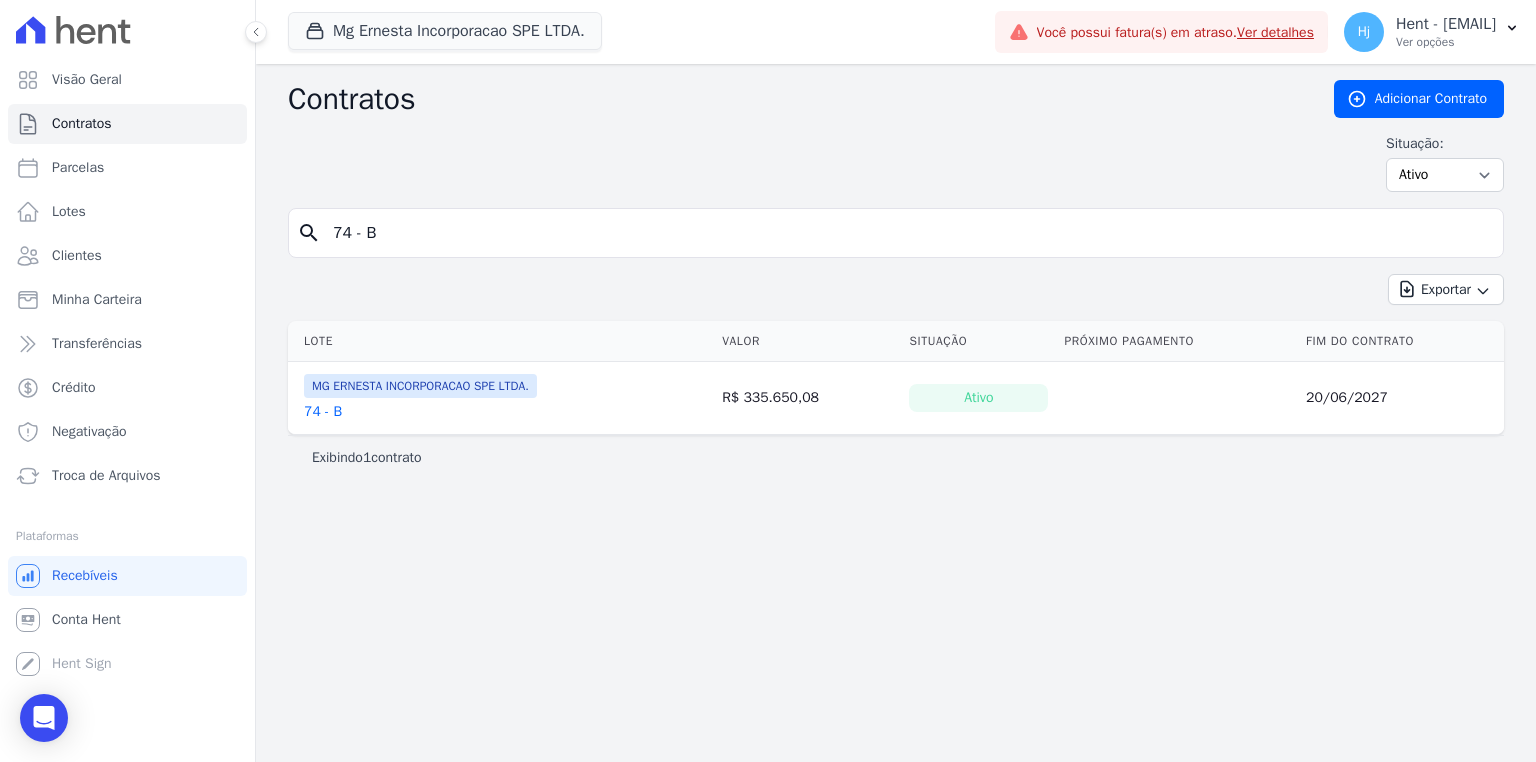 click on "74 - B" at bounding box center (323, 412) 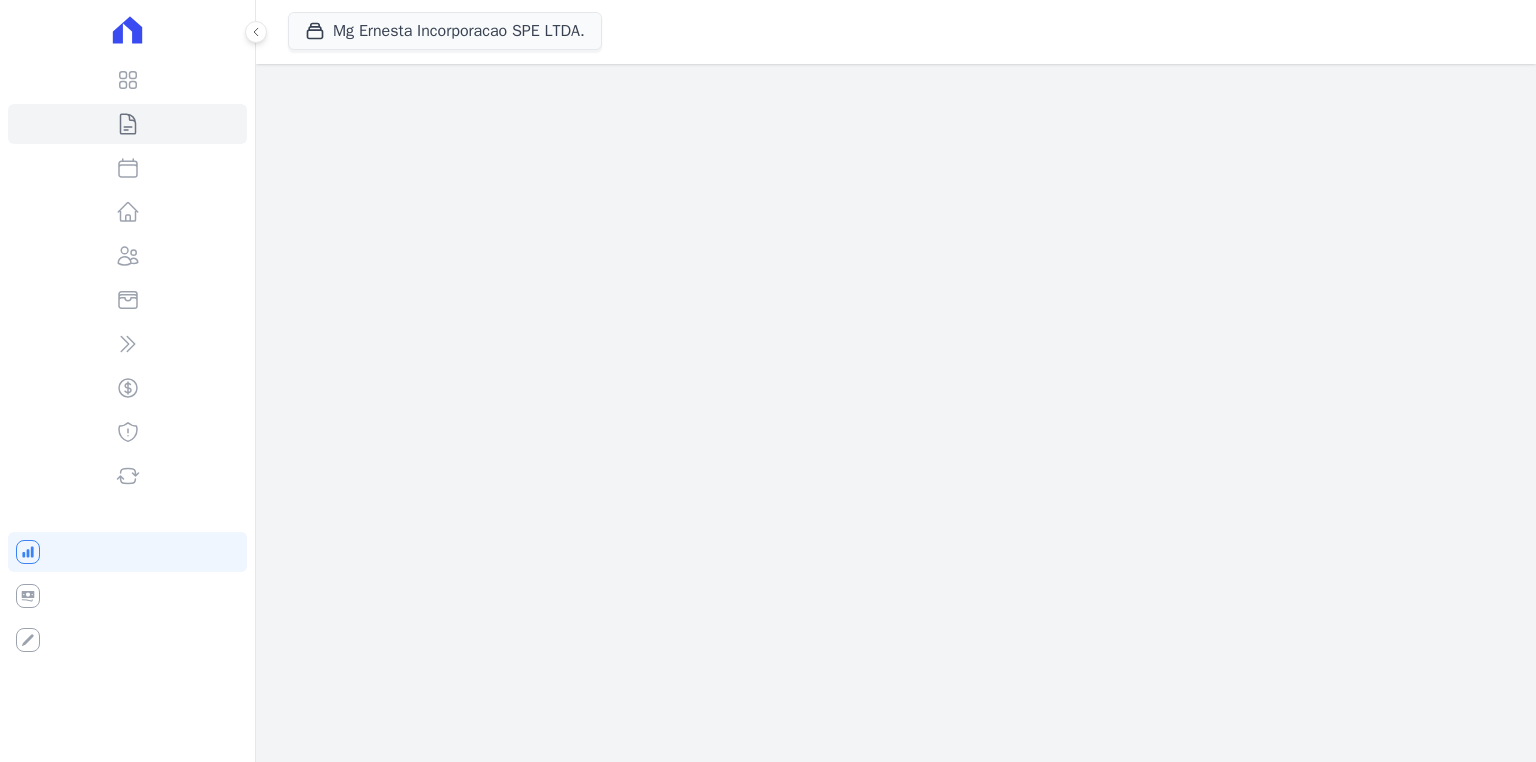 scroll, scrollTop: 0, scrollLeft: 0, axis: both 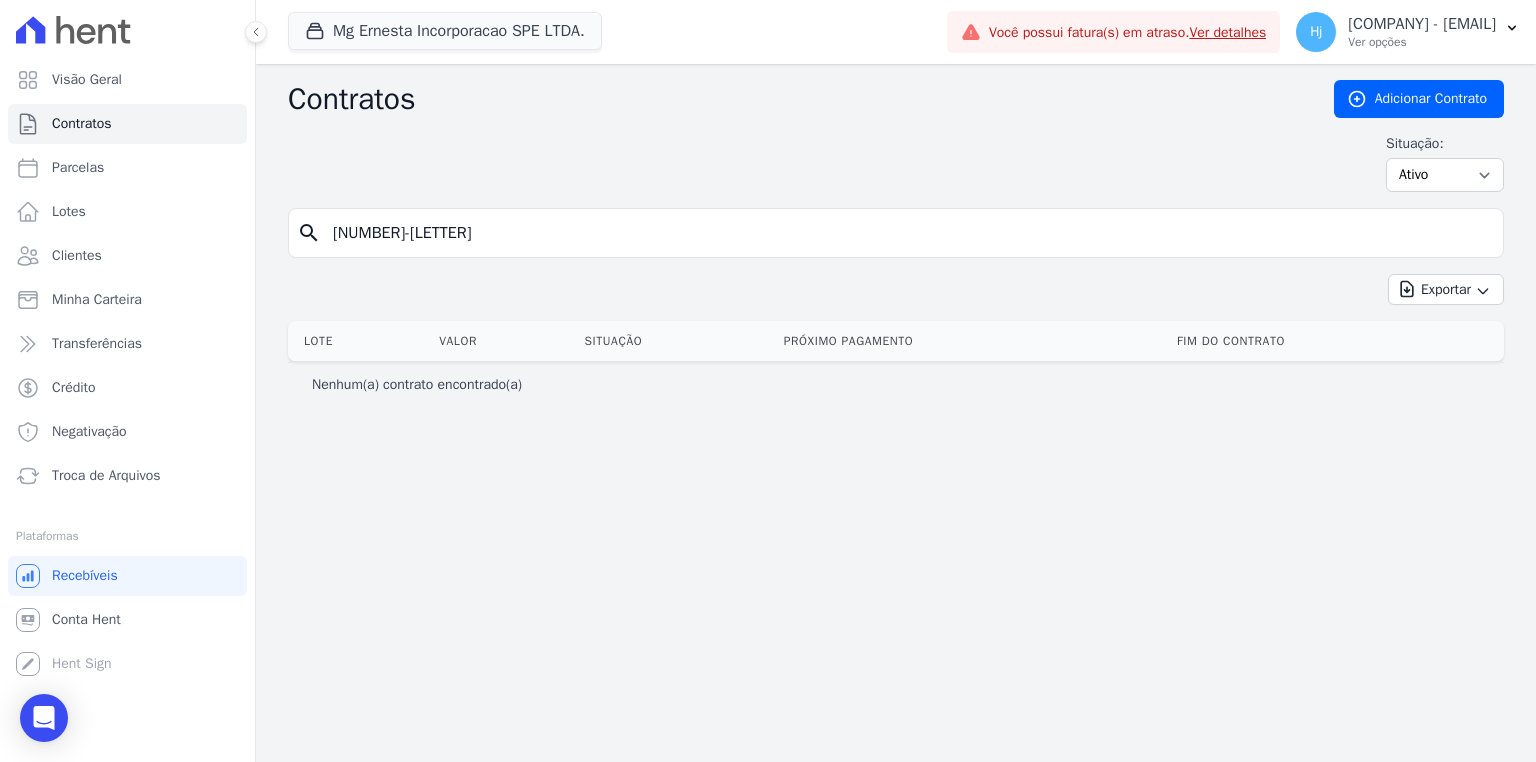 click on "[NUMBER]-[LETTER]" at bounding box center [908, 233] 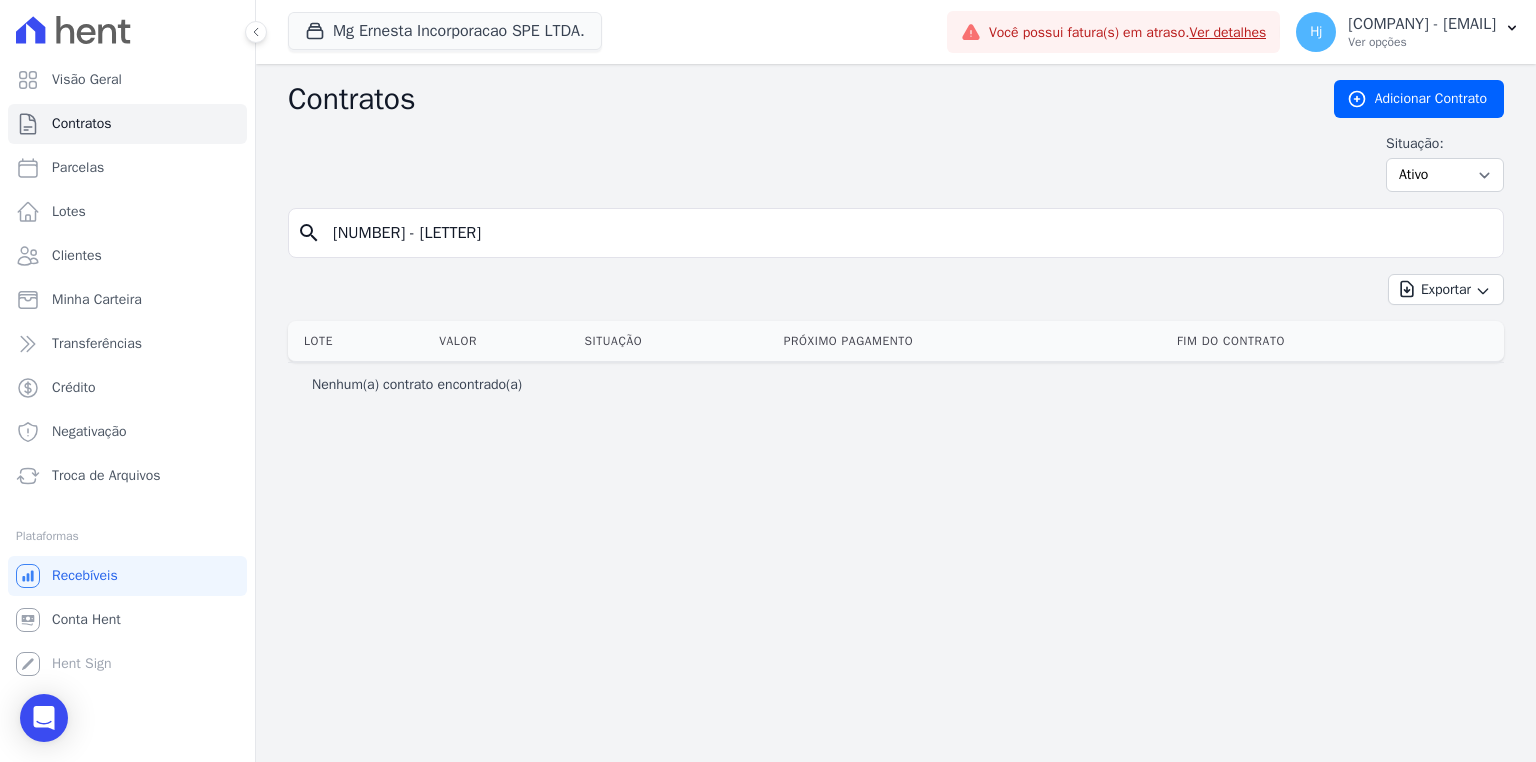 click on "[BUILDING] - [APARTMENT]" at bounding box center (908, 233) 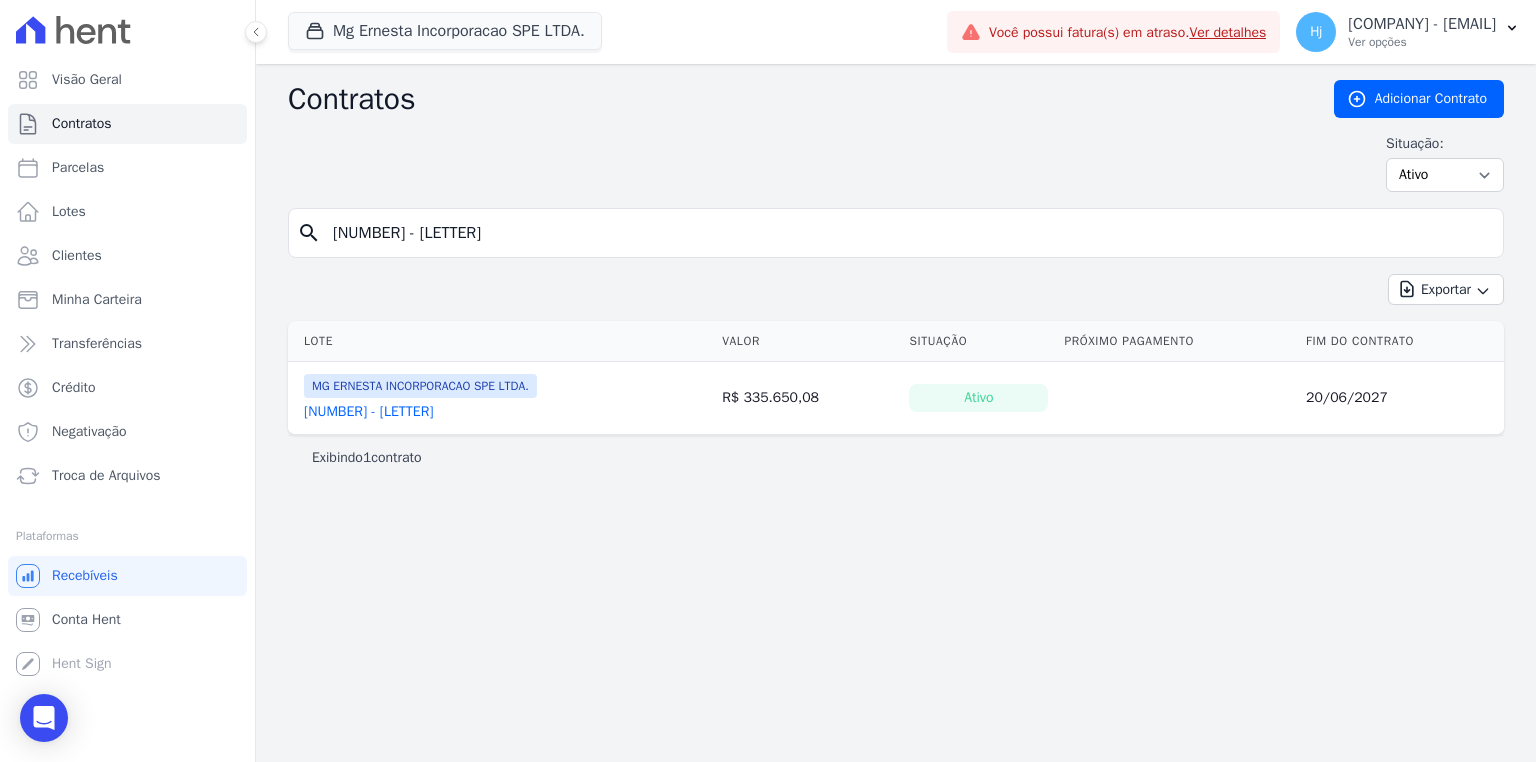 click on "74 - B" at bounding box center [369, 412] 